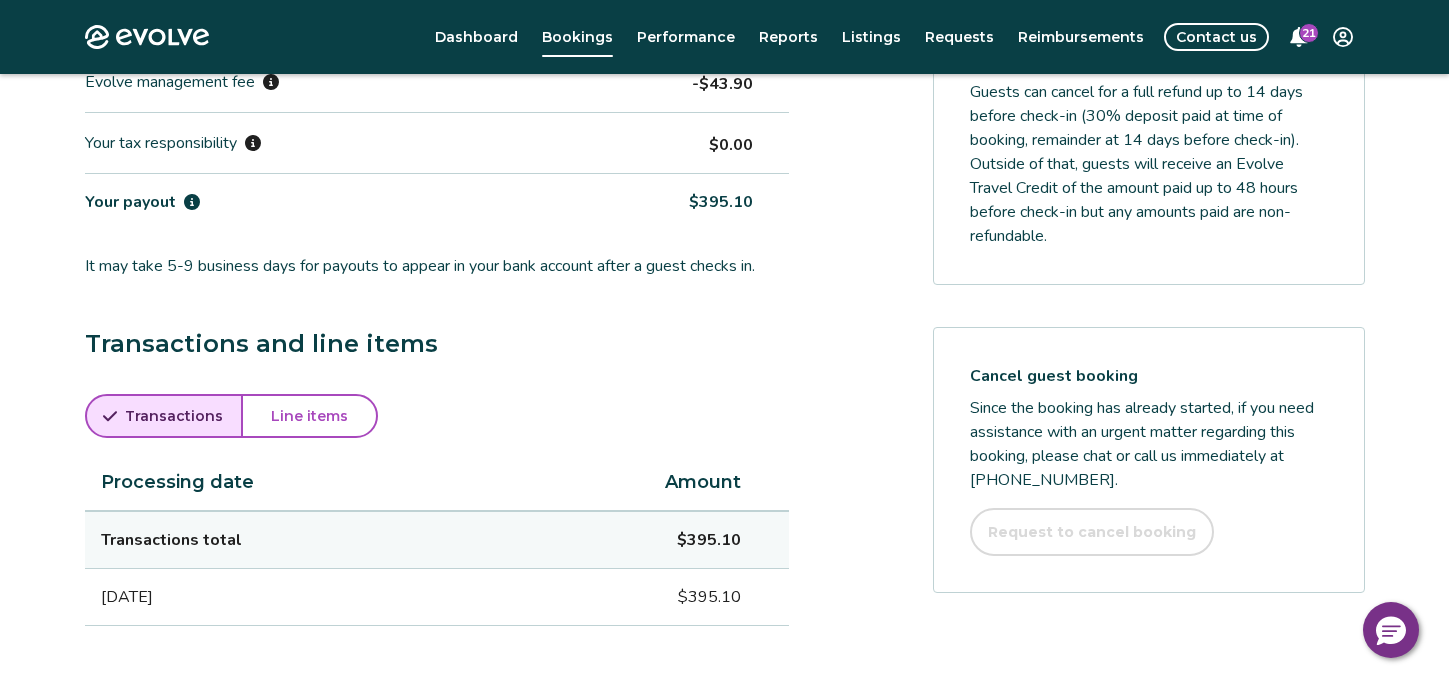 scroll, scrollTop: 884, scrollLeft: 0, axis: vertical 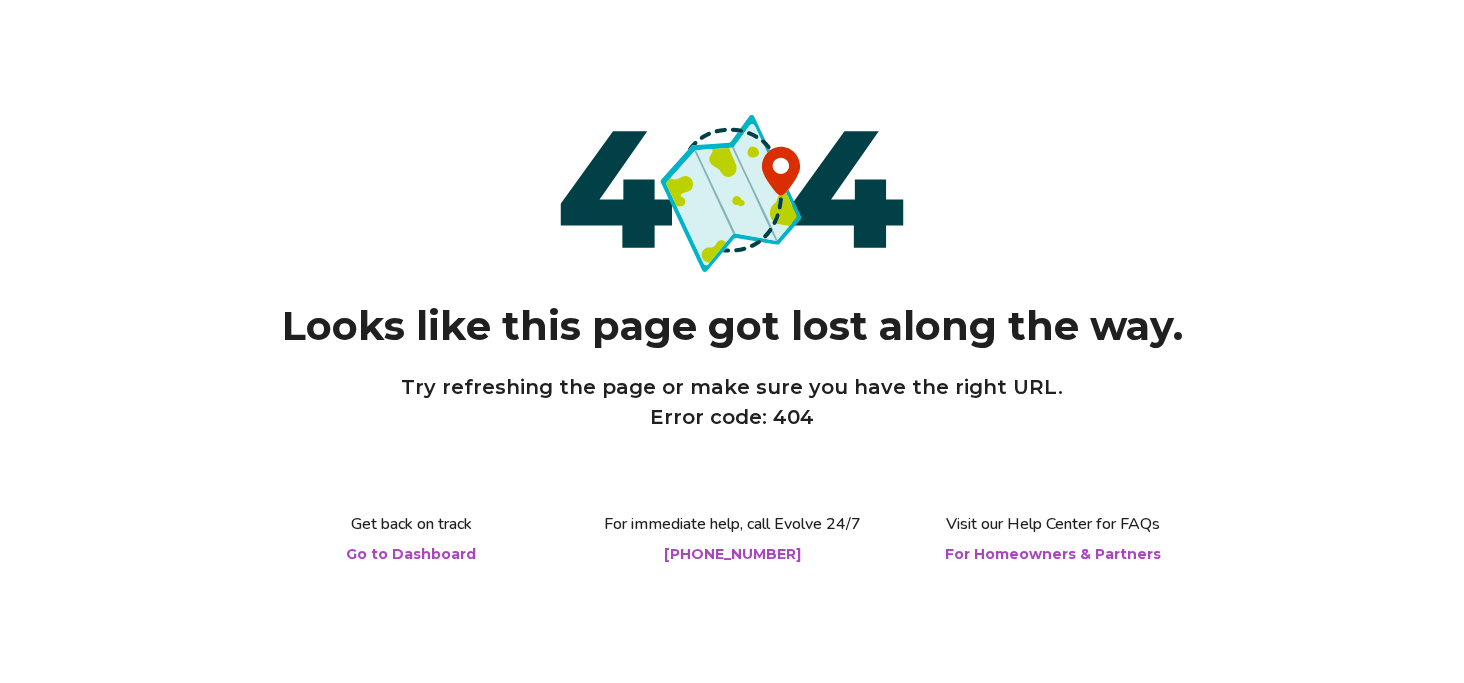 click on "Go to Dashboard" at bounding box center [411, 554] 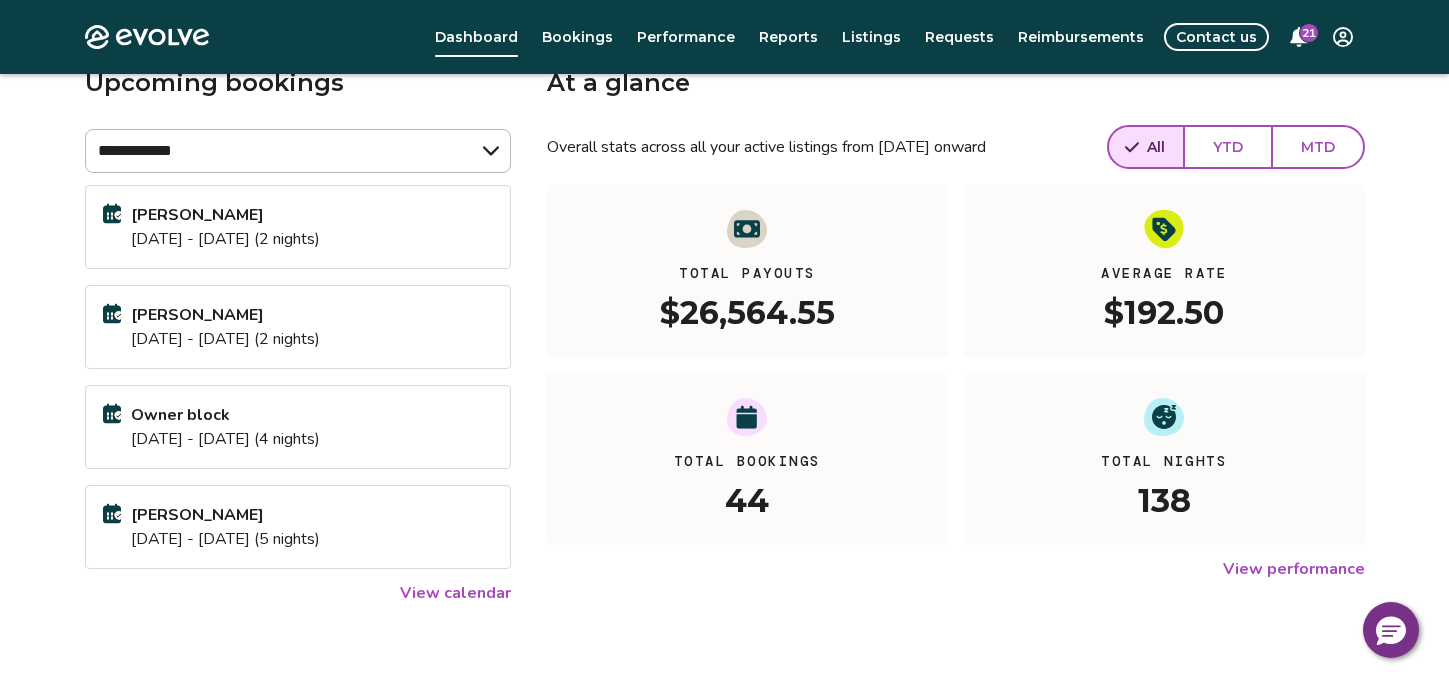 scroll, scrollTop: 0, scrollLeft: 0, axis: both 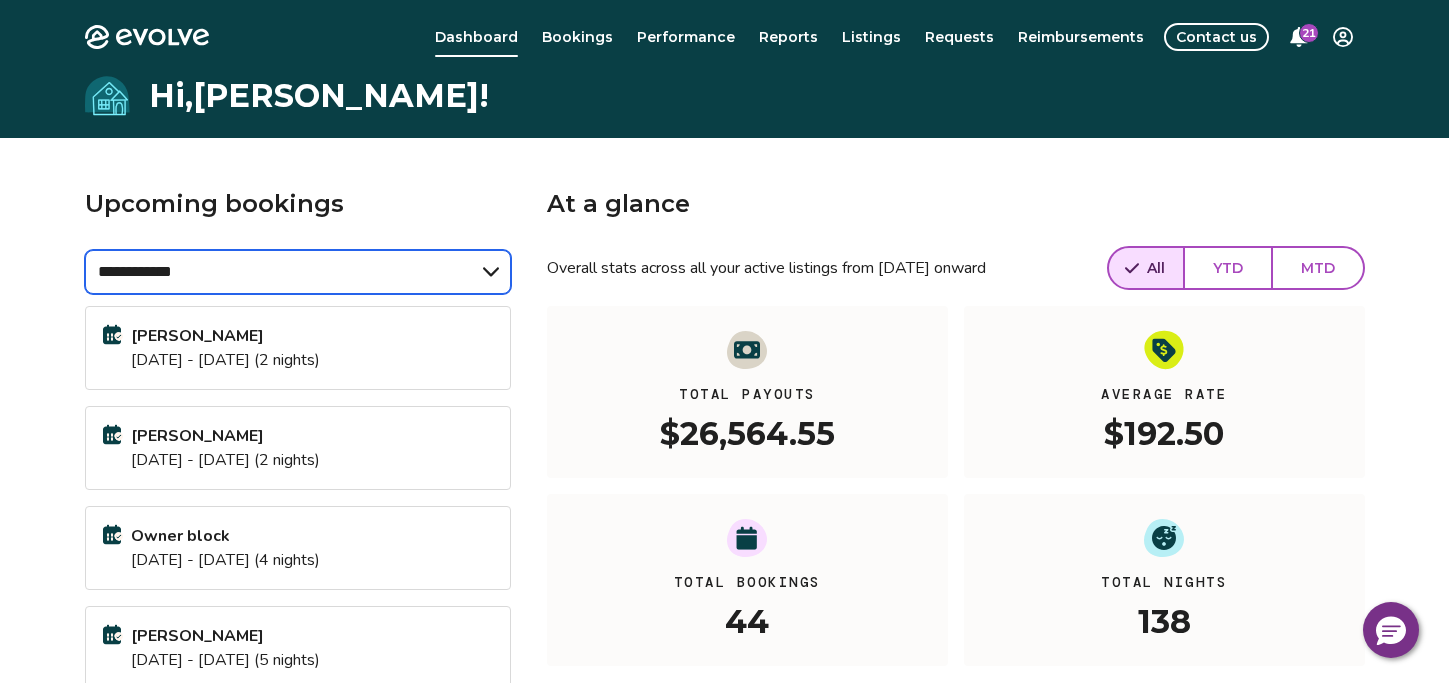 click on "**********" at bounding box center [298, 272] 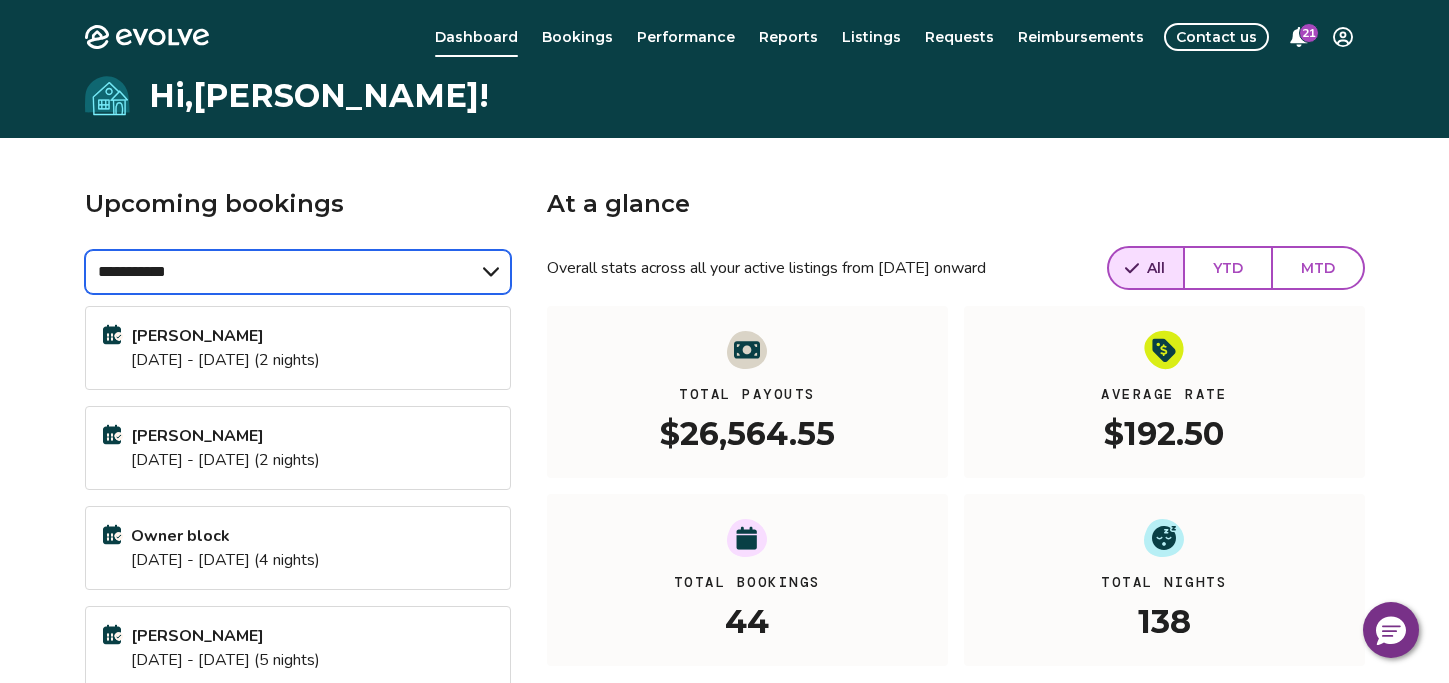 click on "**********" at bounding box center (298, 272) 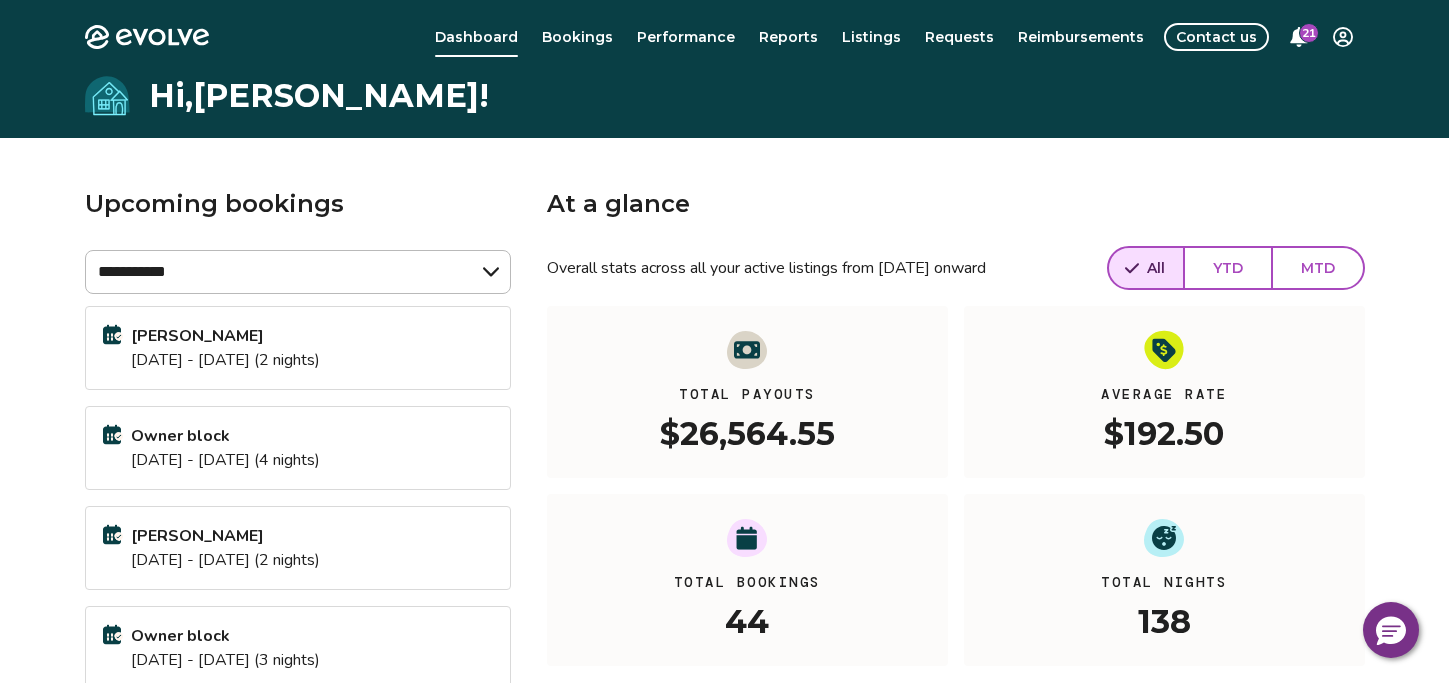 click on "YTD" at bounding box center (1228, 268) 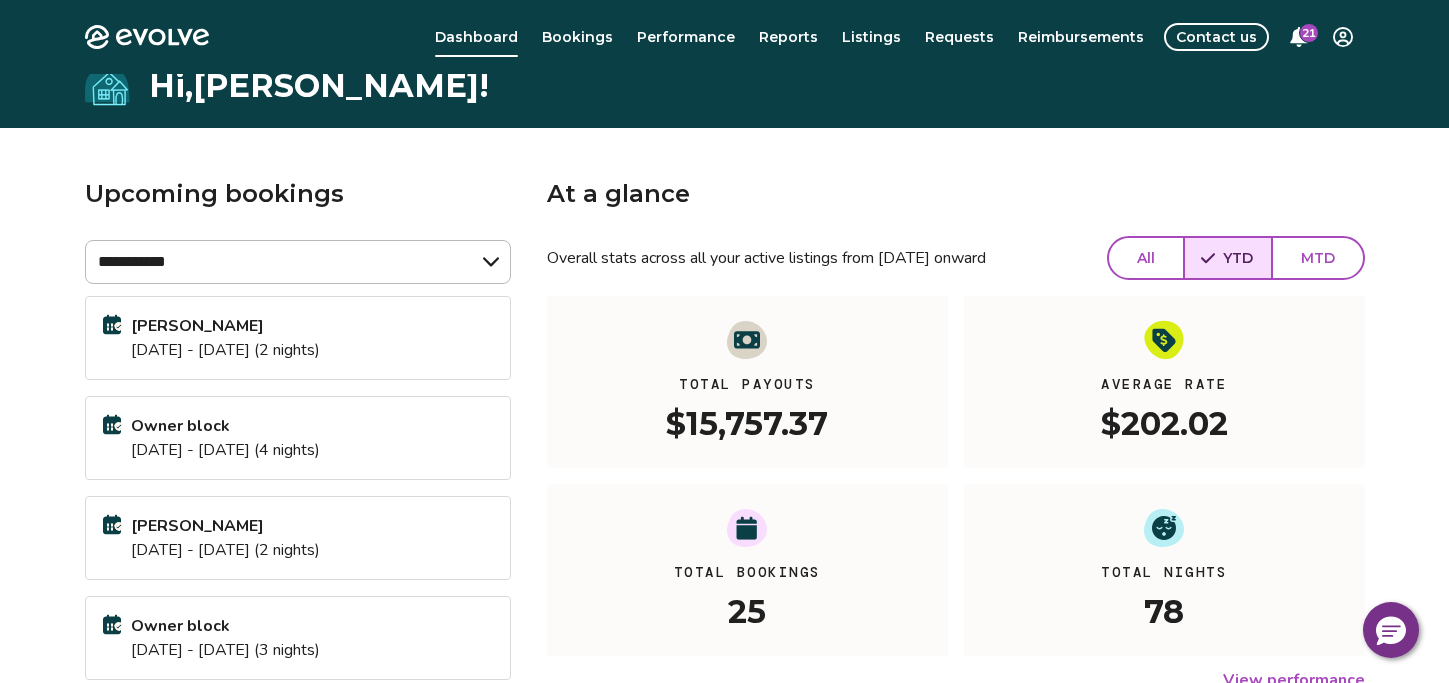 scroll, scrollTop: 0, scrollLeft: 0, axis: both 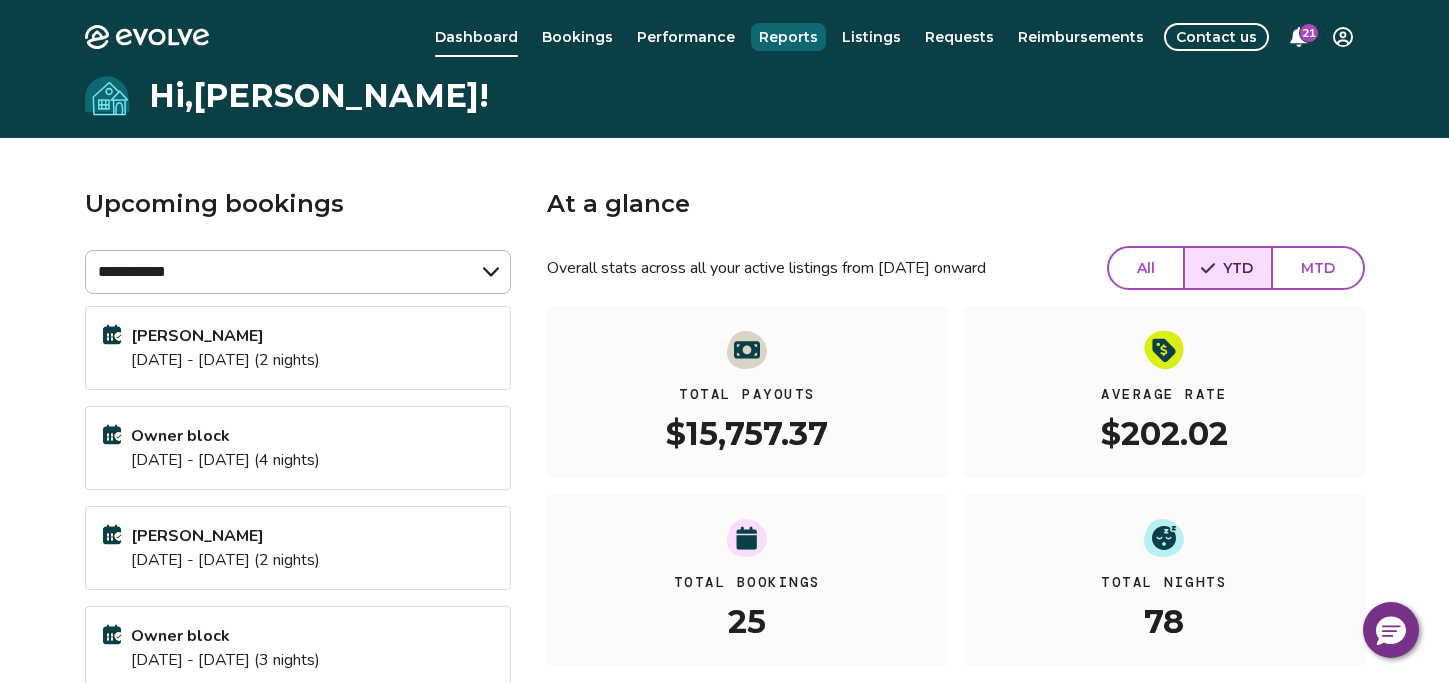 click on "Reports" at bounding box center (788, 37) 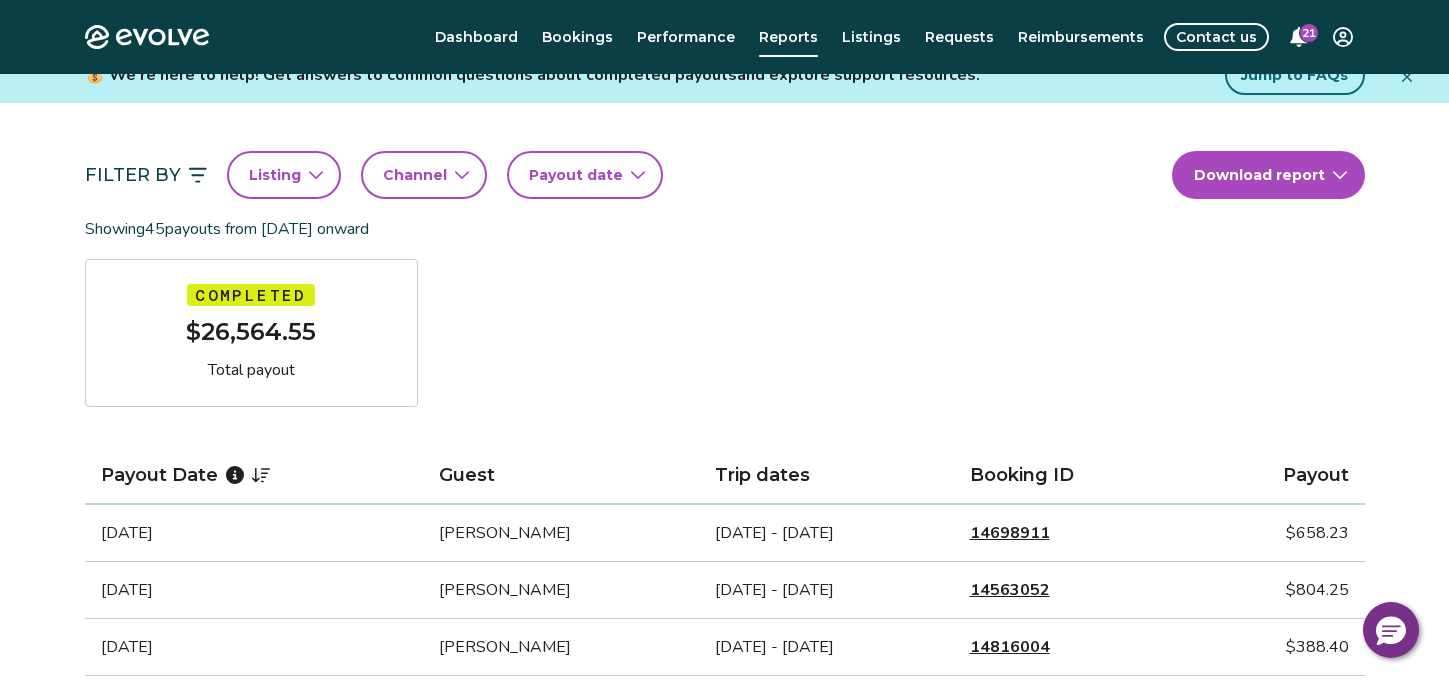 scroll, scrollTop: 0, scrollLeft: 0, axis: both 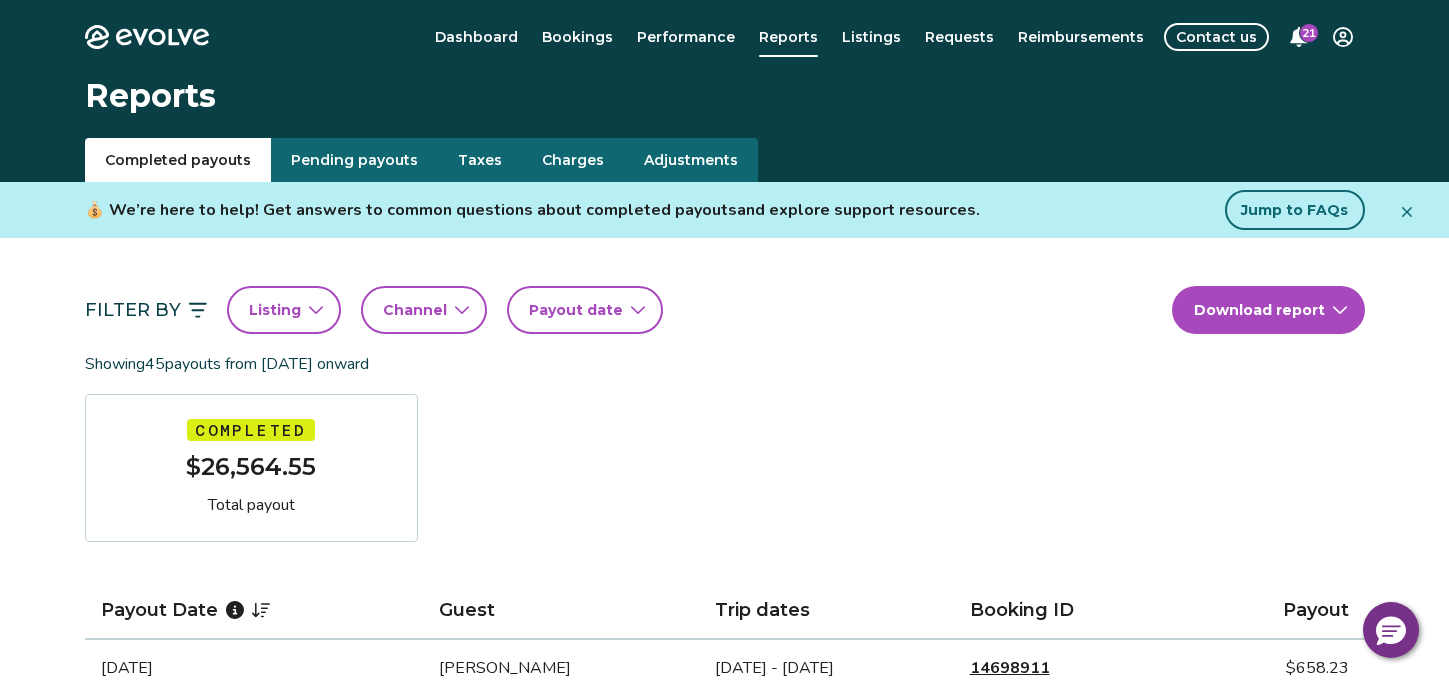 click on "Listing" at bounding box center [284, 310] 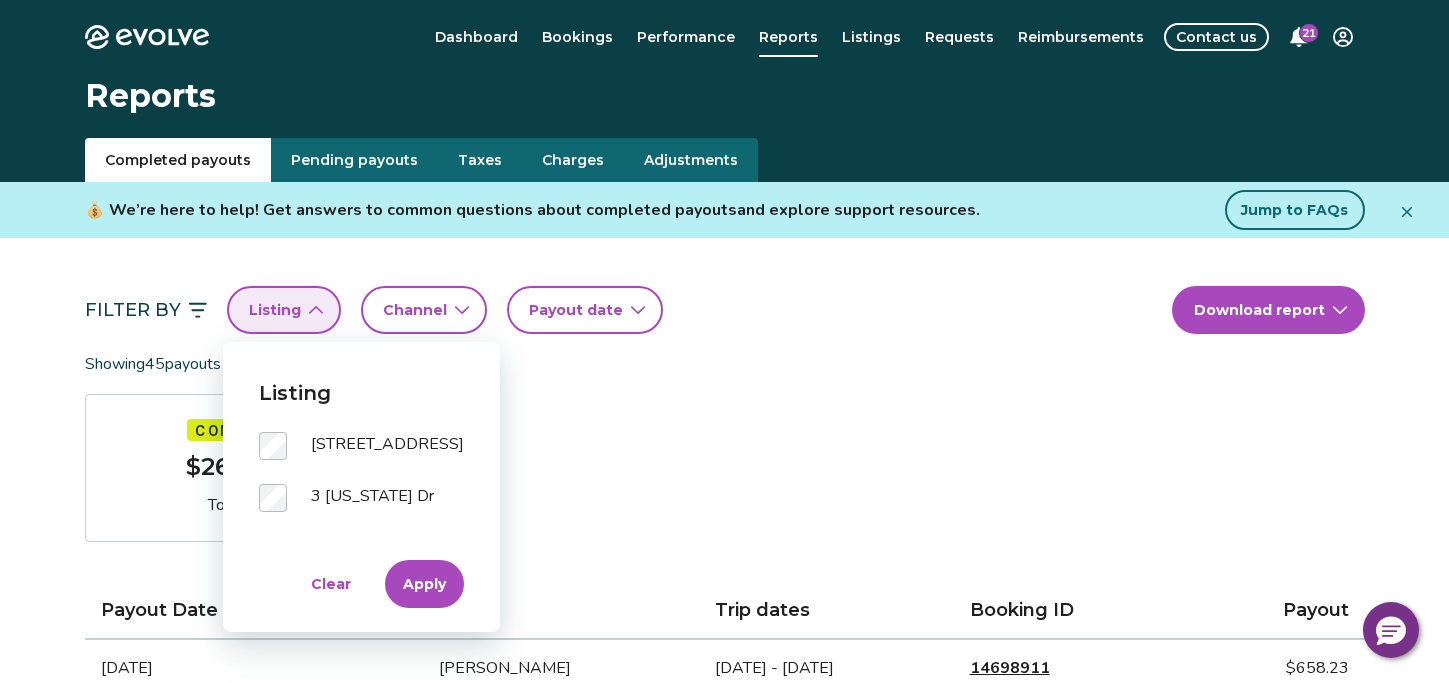 click on "Apply" at bounding box center (424, 584) 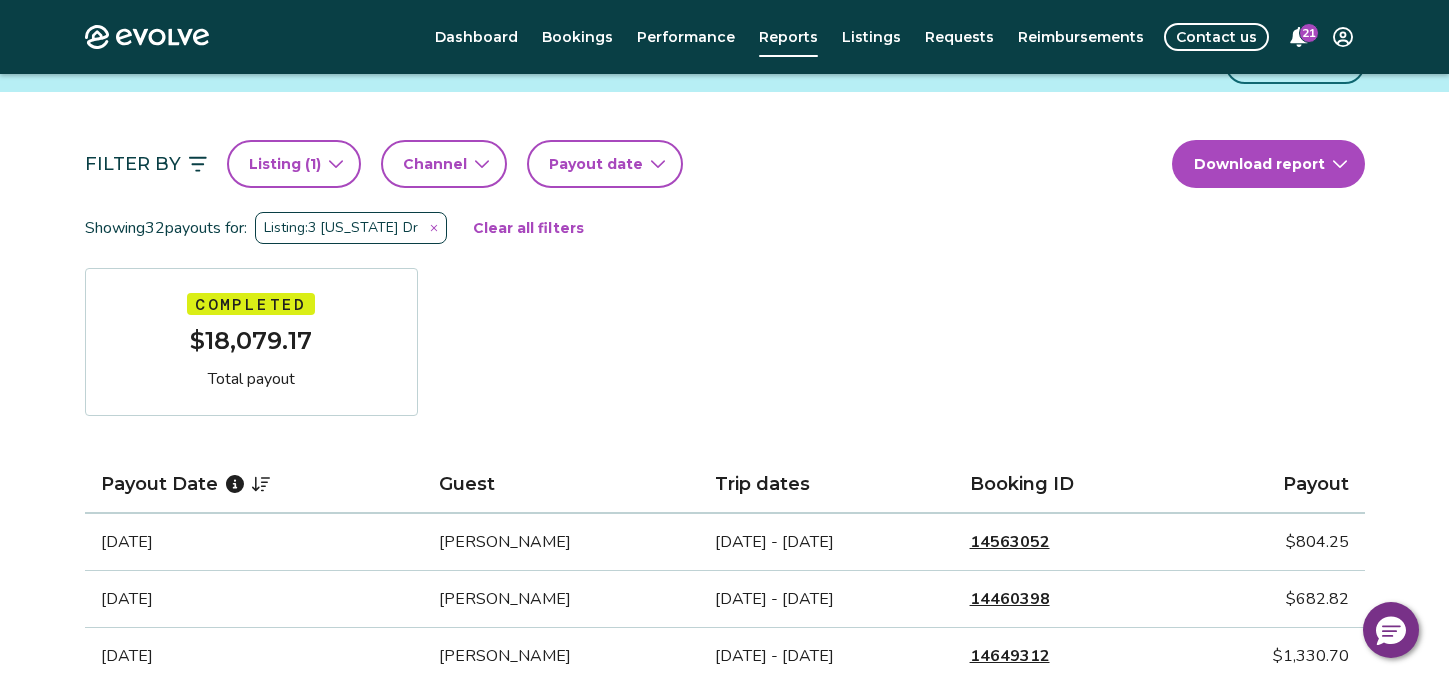 scroll, scrollTop: 500, scrollLeft: 0, axis: vertical 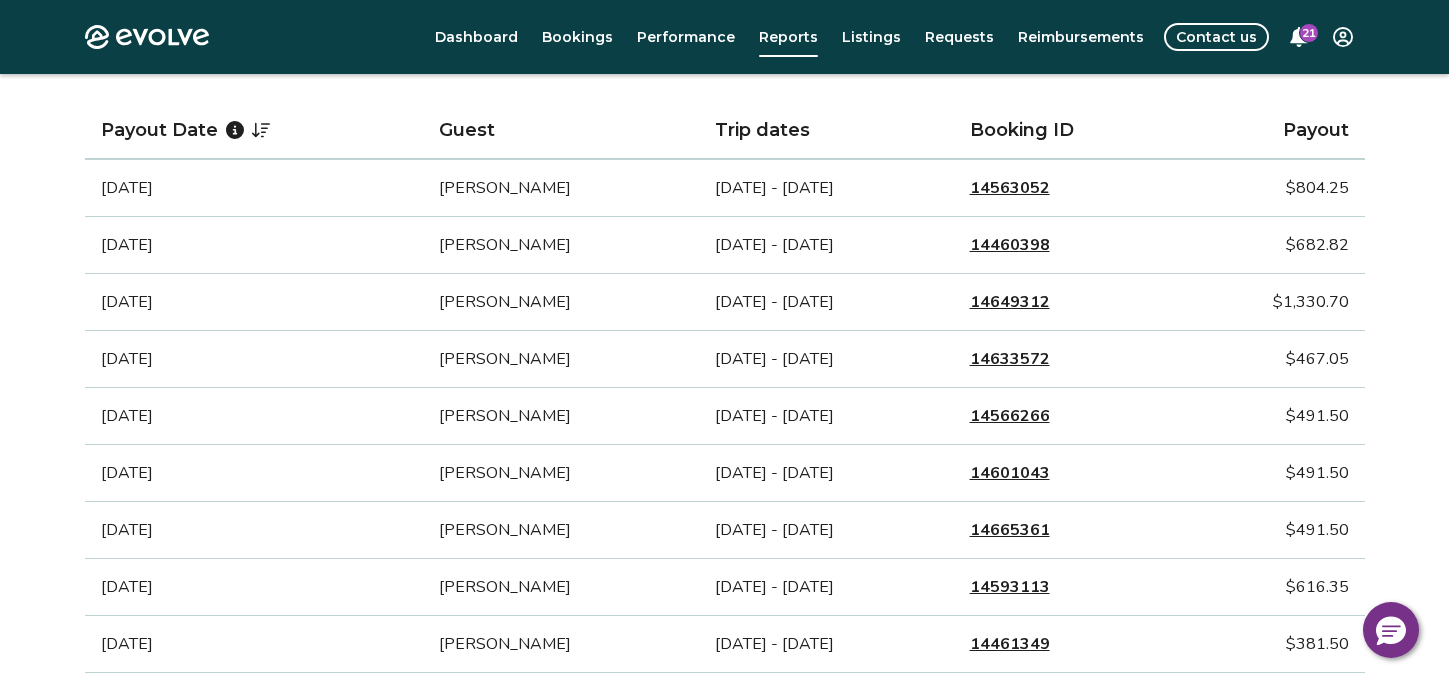 click on "14563052" at bounding box center [1010, 188] 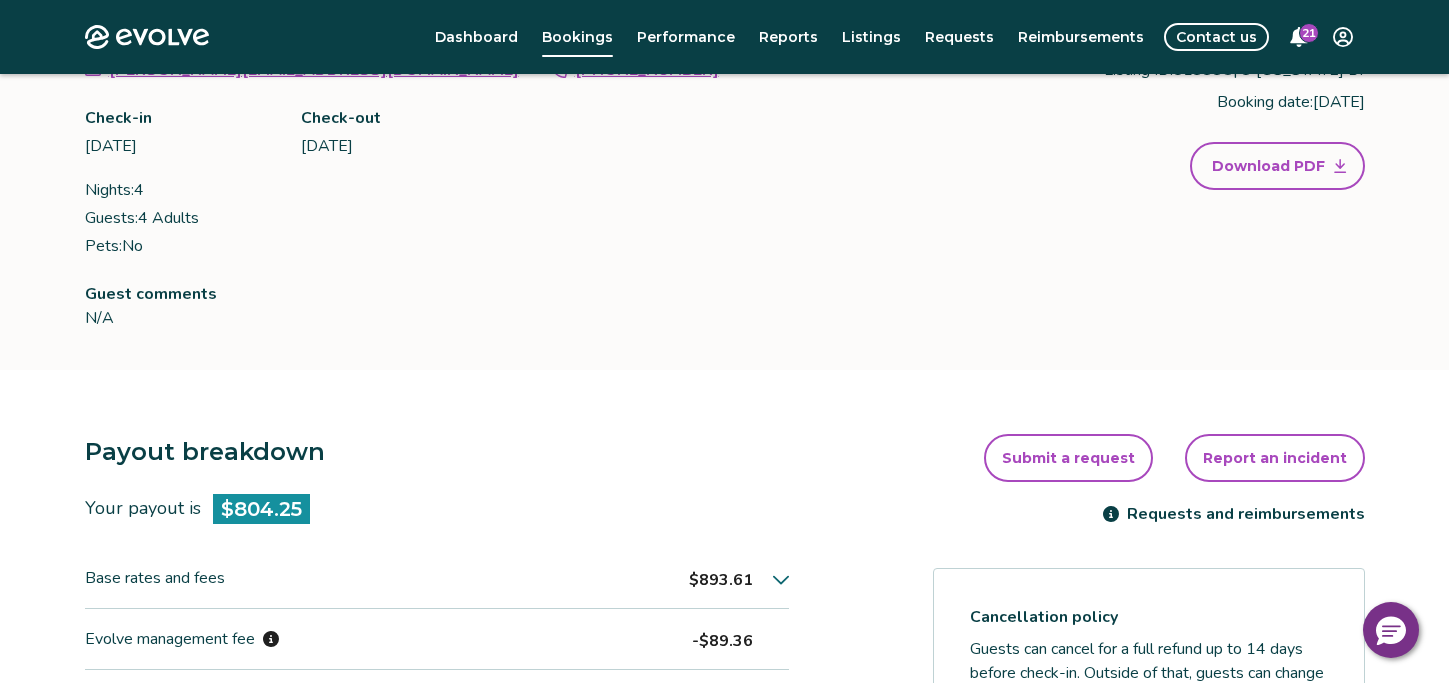 scroll, scrollTop: 0, scrollLeft: 0, axis: both 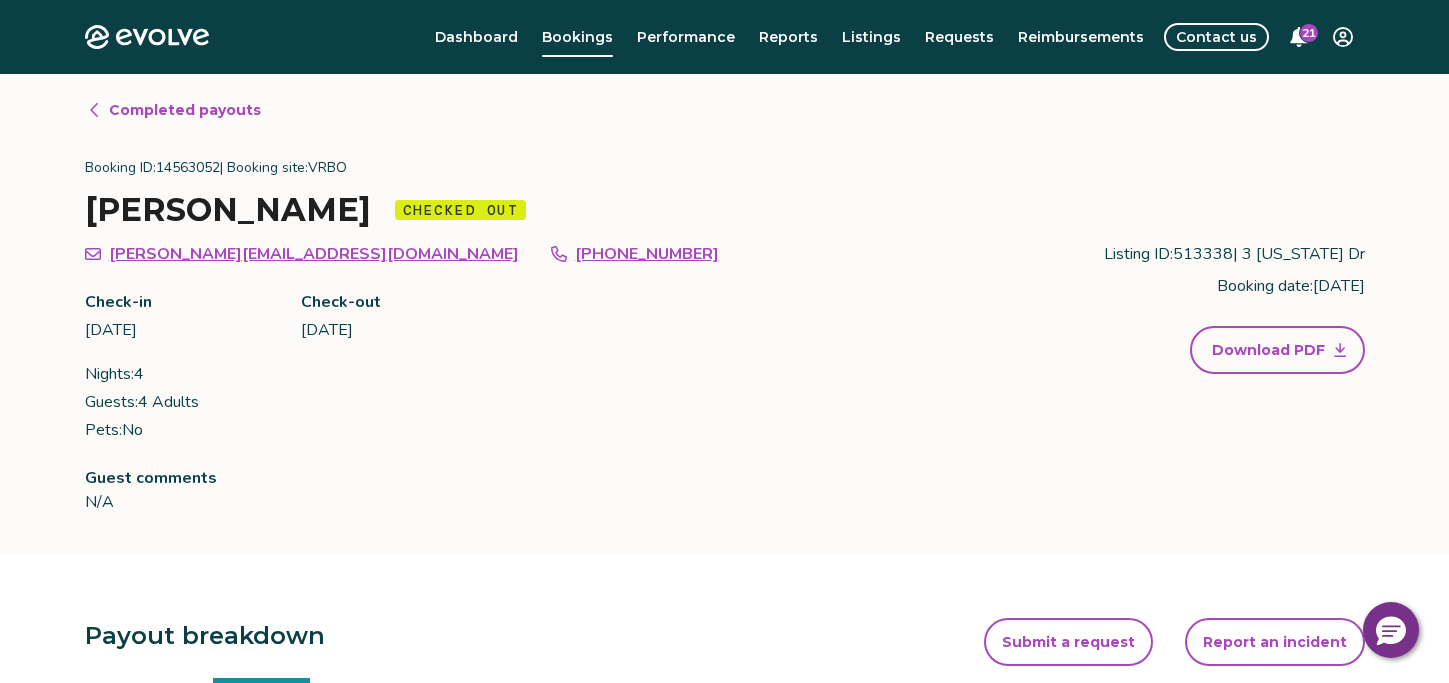 click 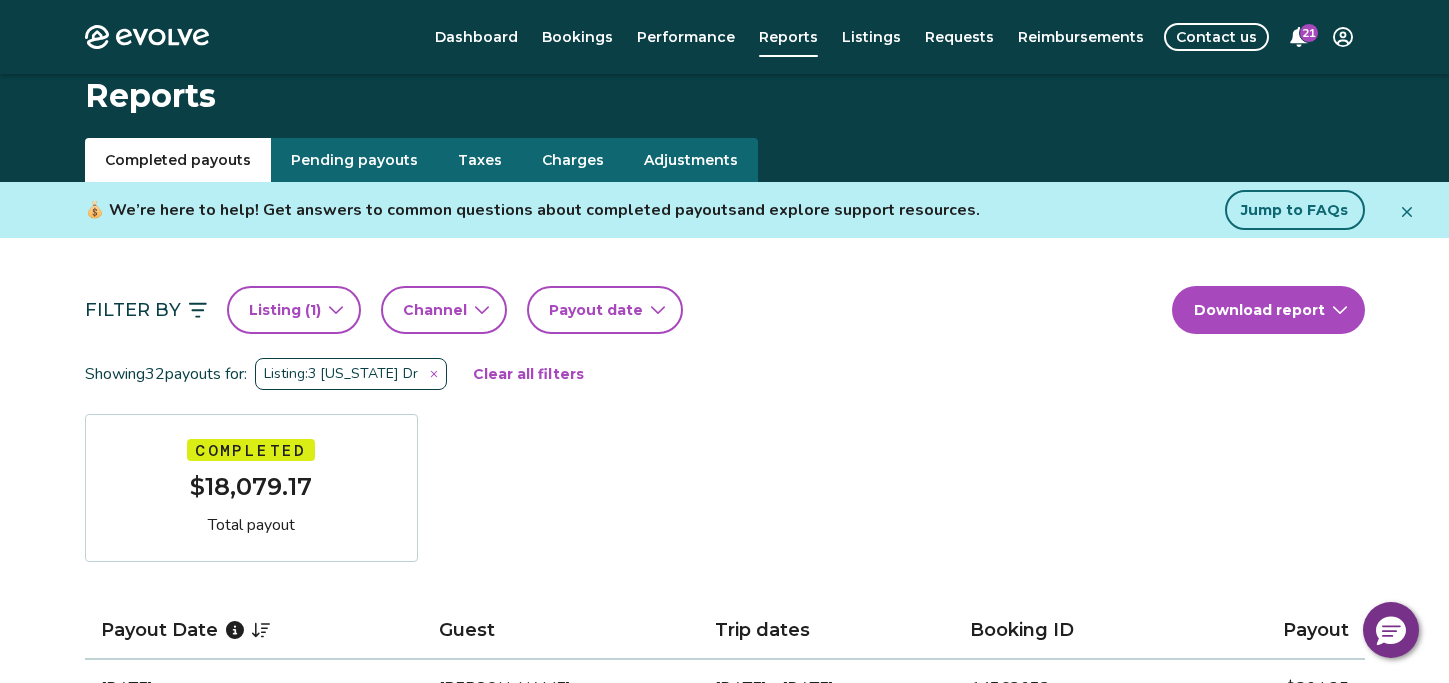 scroll, scrollTop: 100, scrollLeft: 0, axis: vertical 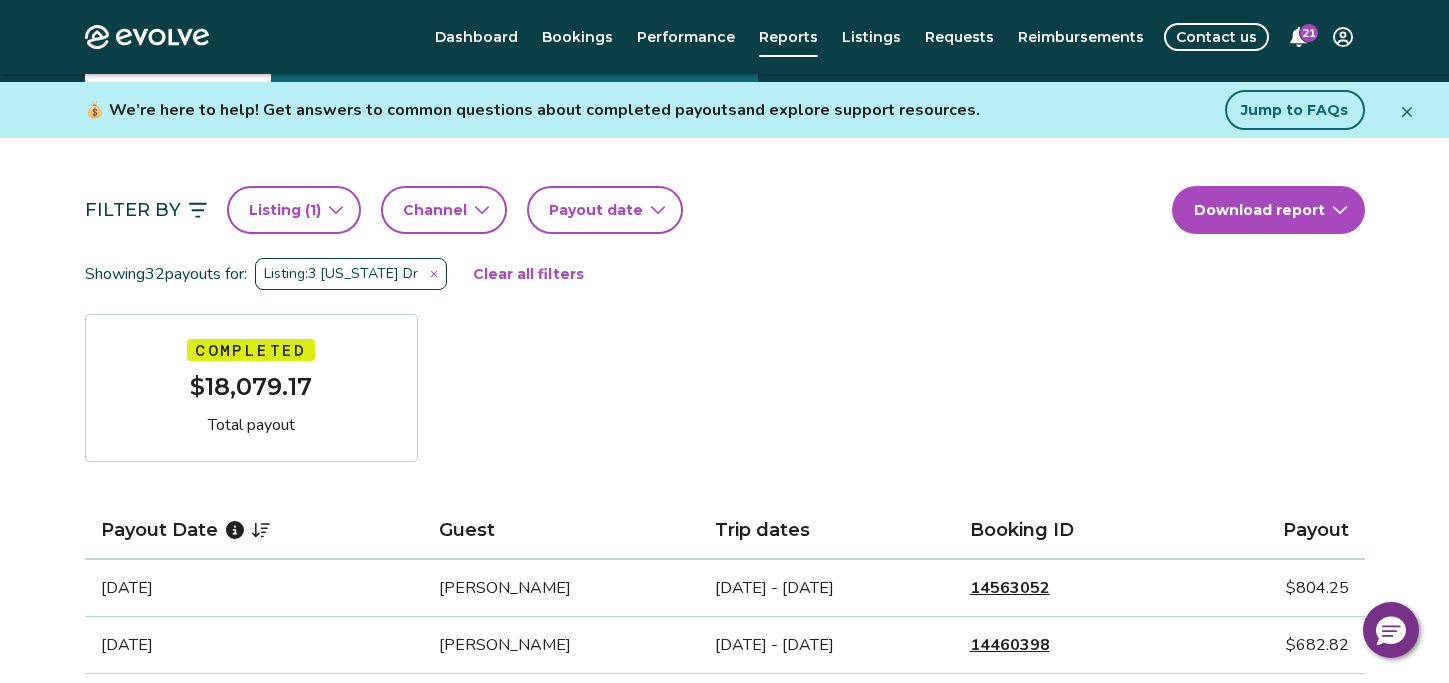 click on "Evolve Dashboard Bookings Performance Reports Listings Requests Reimbursements Contact us 21 Reports Completed payouts Pending payouts Taxes Charges Adjustments 💰 We’re here to help! Get answers to common questions about   completed payouts  and explore support resources. Jump to FAQs Filter By  Listing ( 1 ) Channel Payout date Download   report Showing  32  payouts   for: Listing:  3 [US_STATE] Dr Clear all filters Completed $18,079.17 Total payout Payout Date Guest Trip dates Booking ID Payout [DATE] [PERSON_NAME] [DATE] - [DATE] 14563052 $804.25 [DATE] [PERSON_NAME] [DATE] - [DATE] 14460398 $682.82 [DATE] [PERSON_NAME] [DATE] - [DATE] 14649312 $1,330.70 [DATE] [GEOGRAPHIC_DATA][PERSON_NAME] [DATE] - [DATE] 14633572 $467.05 [DATE] [PERSON_NAME] [DATE] - [DATE] 14566266 $491.50 [DATE] [PERSON_NAME] [DATE] - [DATE] 14601043 $491.50 [DATE] [PERSON_NAME] [DATE] - [DATE] 14665361 $491.50 [DATE] [PERSON_NAME] [DATE] - [DATE] 14593113 $616.35 1 2" at bounding box center [724, 1207] 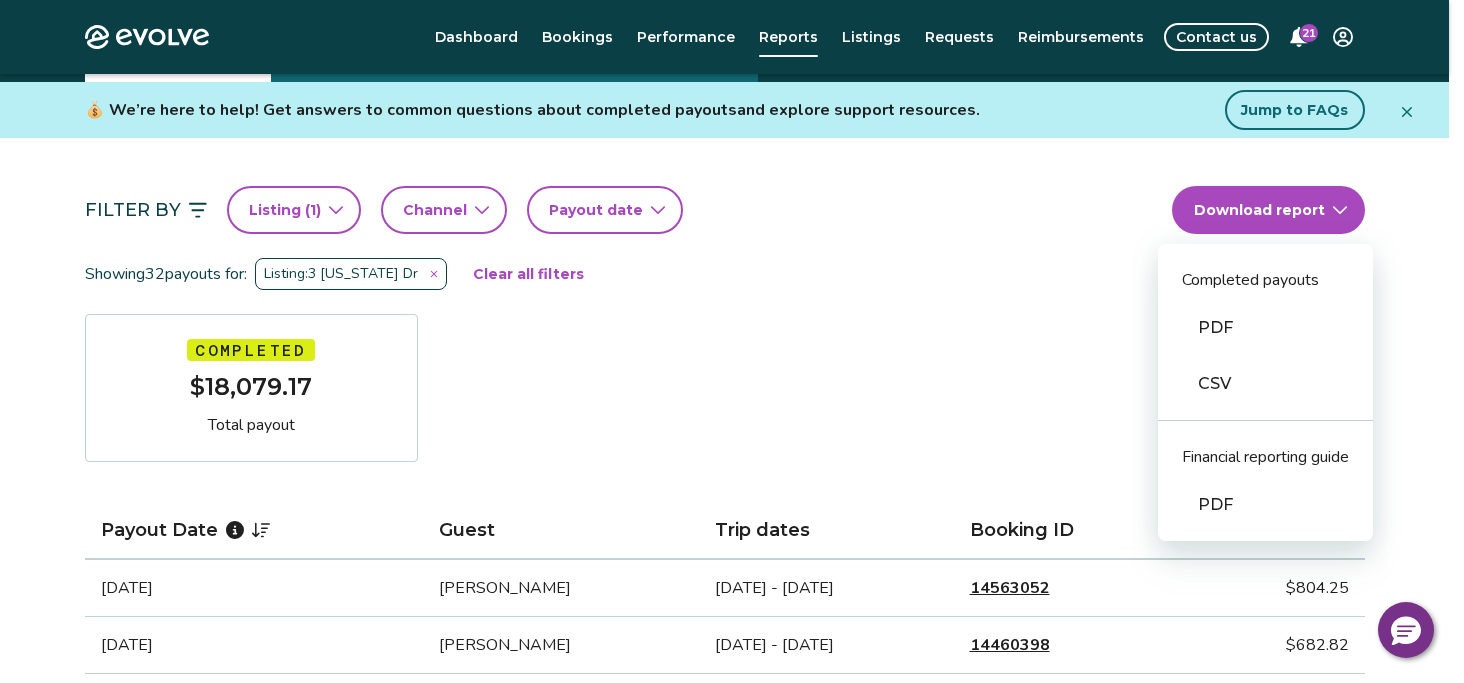 click on "PDF" at bounding box center (1265, 328) 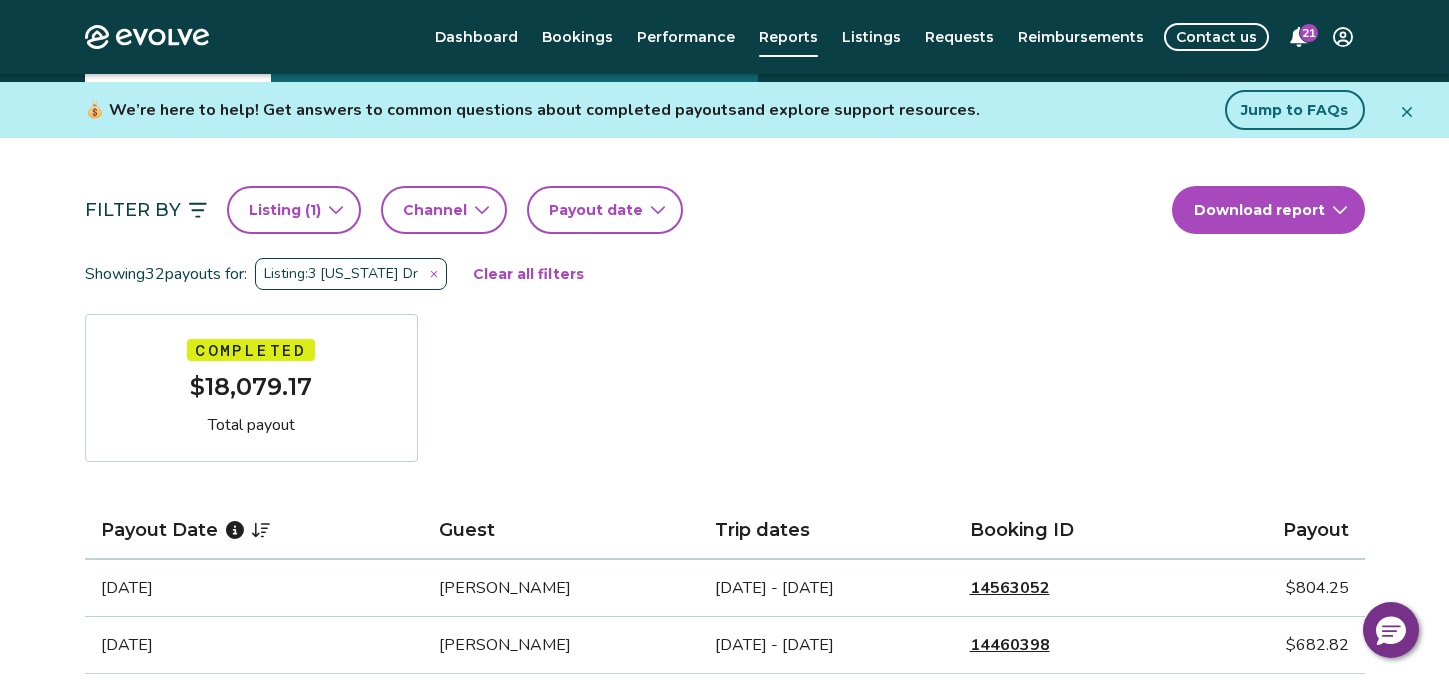 click 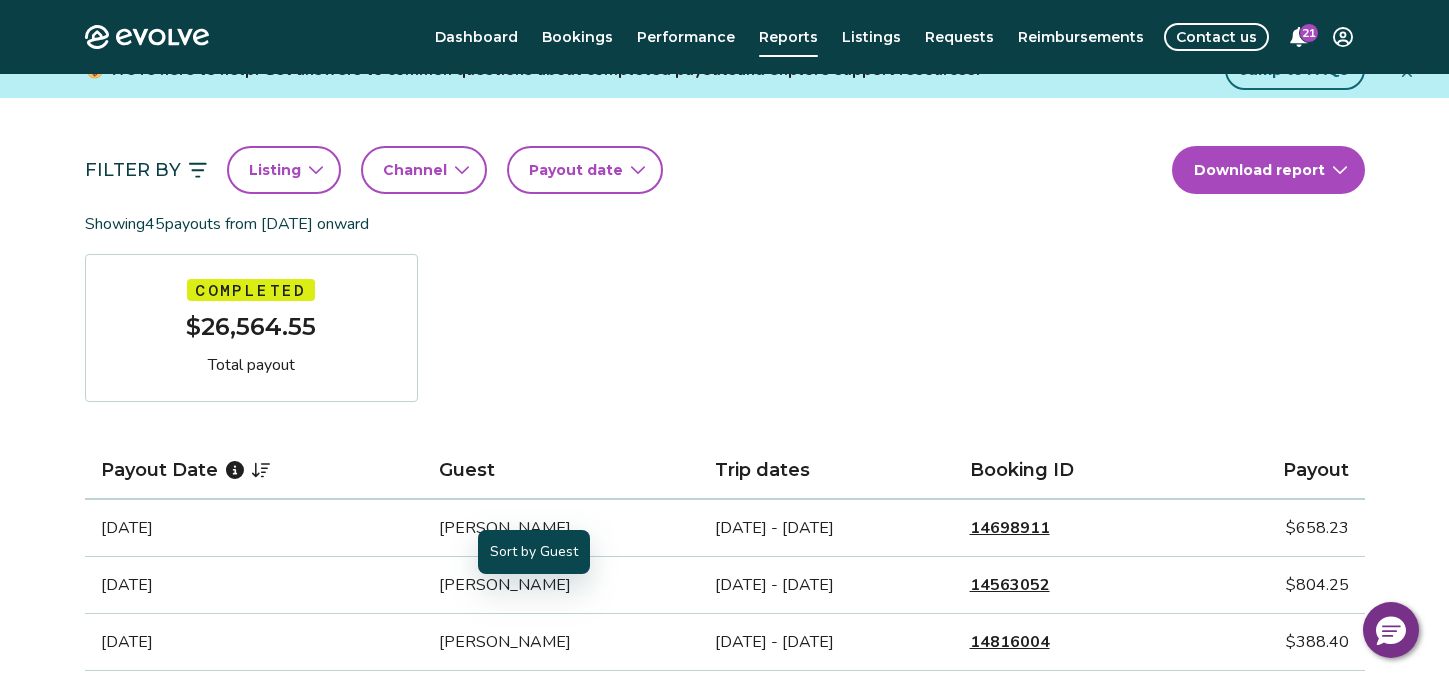 scroll, scrollTop: 0, scrollLeft: 0, axis: both 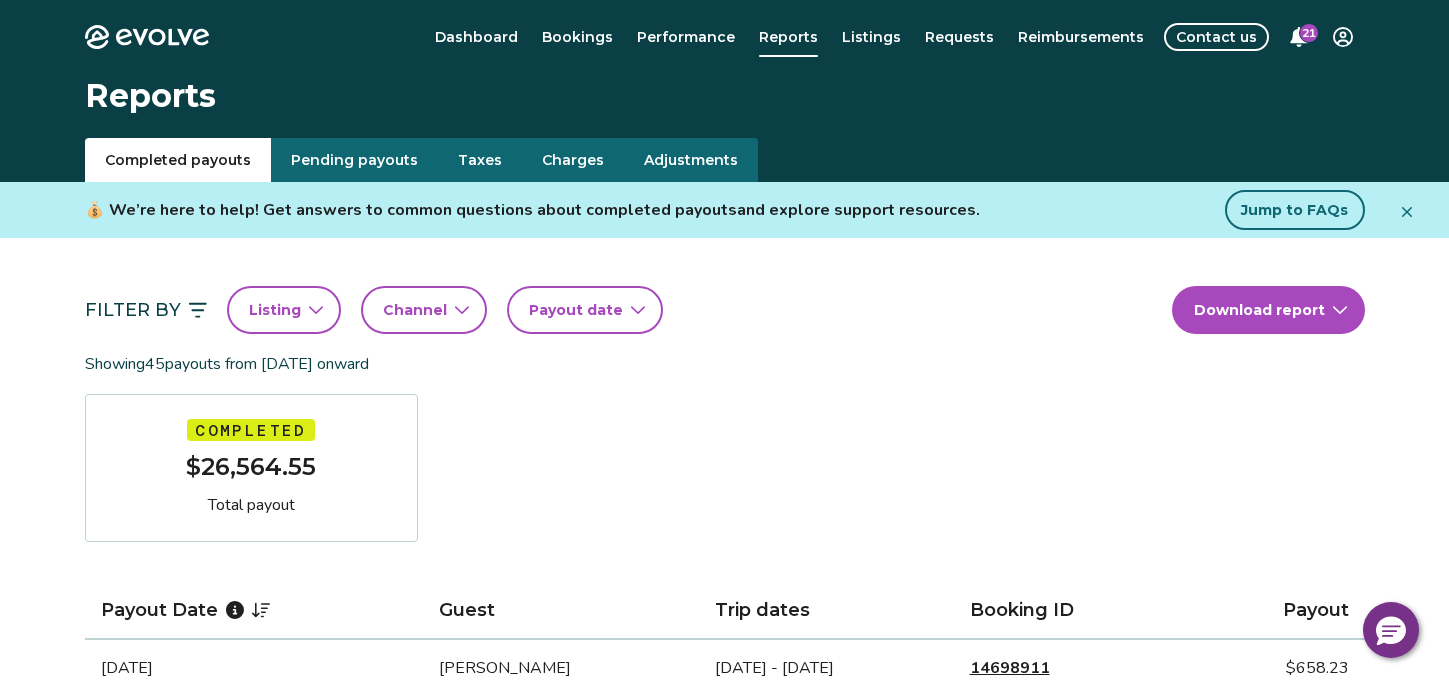 click 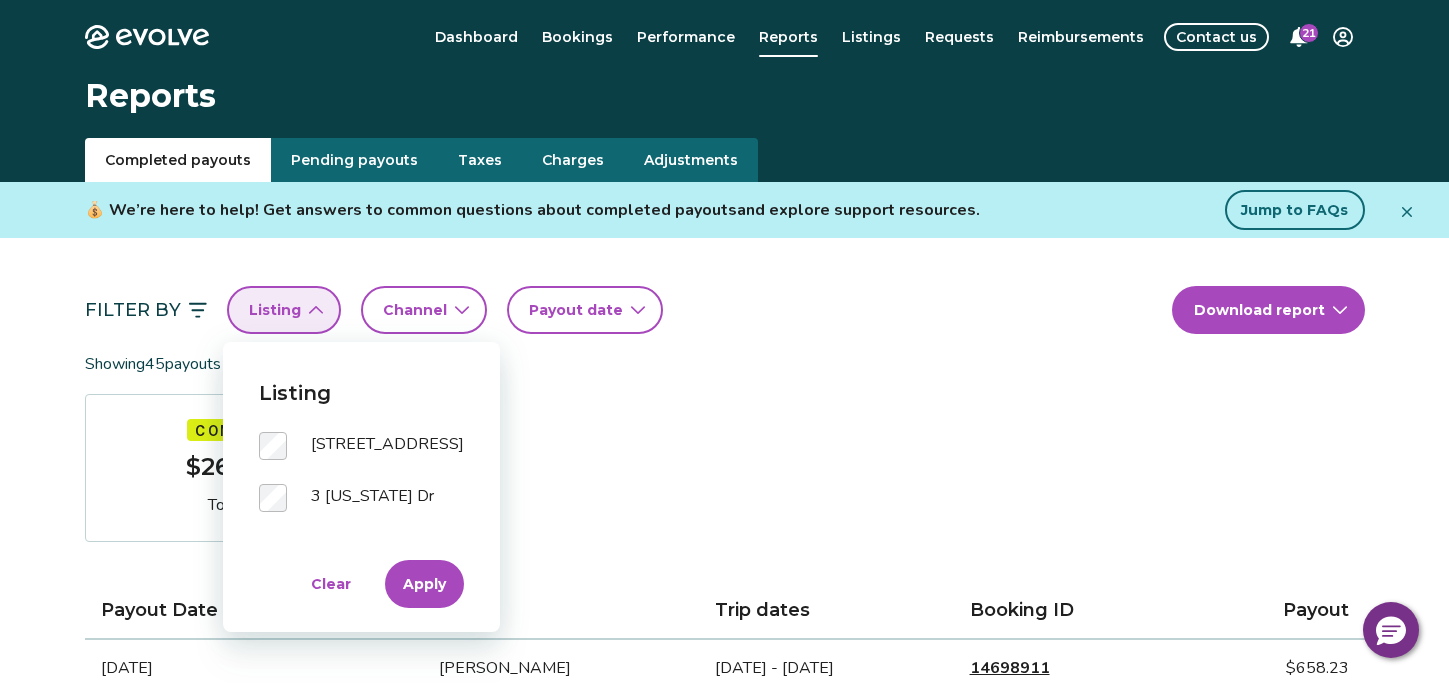 click on "Apply" at bounding box center [424, 584] 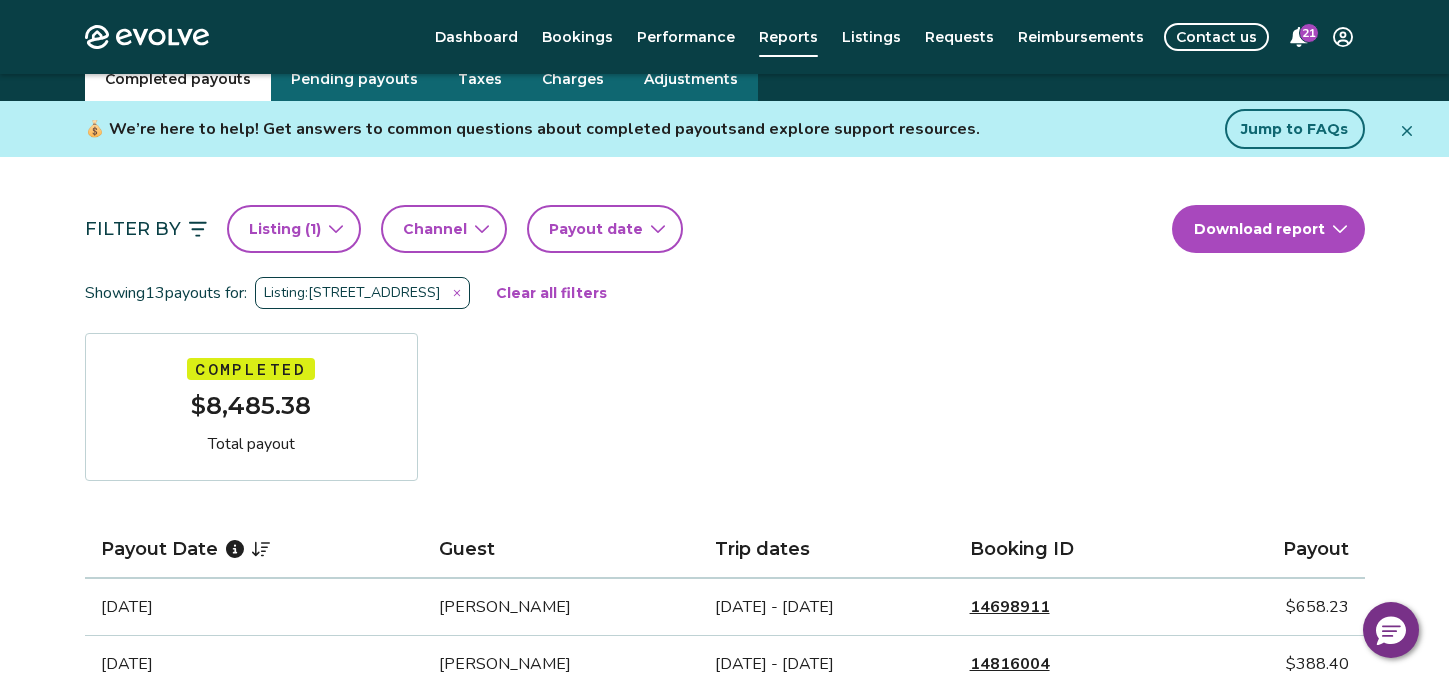 scroll, scrollTop: 0, scrollLeft: 0, axis: both 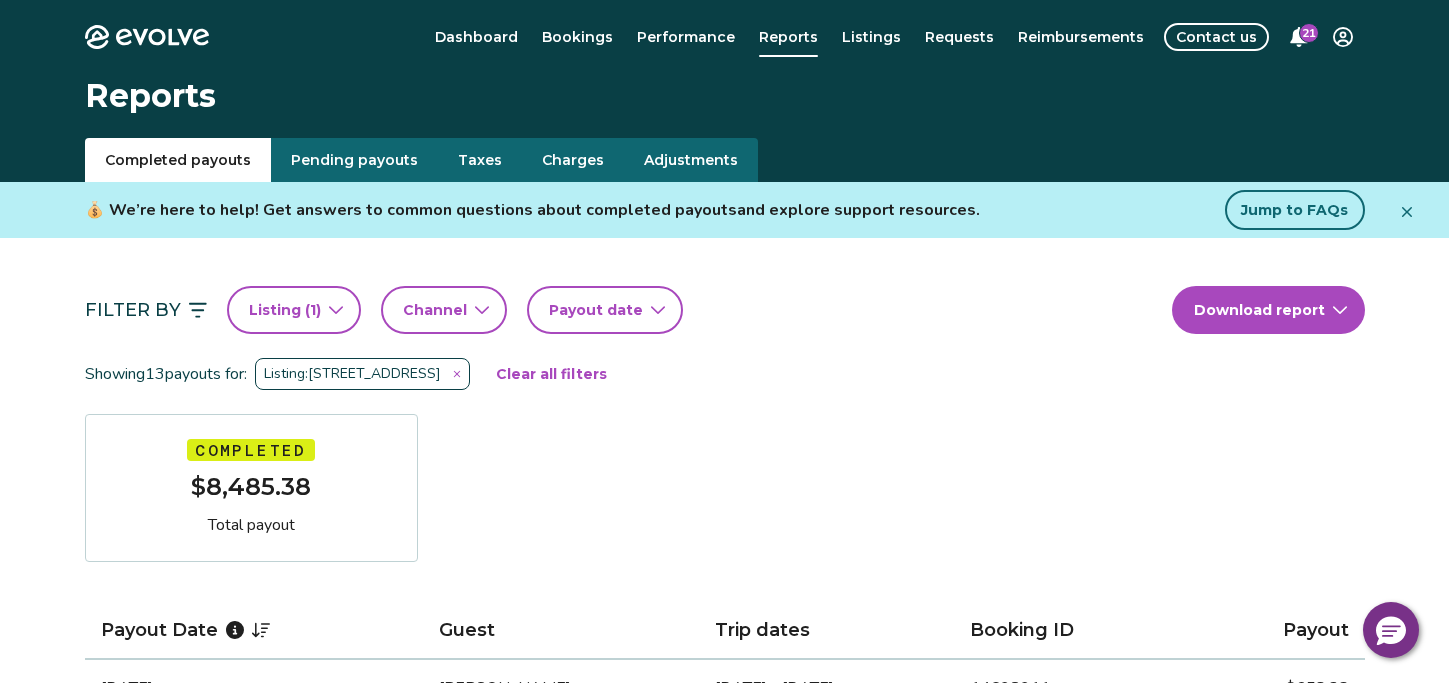 click on "Evolve Dashboard Bookings Performance Reports Listings Requests Reimbursements Contact us 21 Reports Completed payouts Pending payouts Taxes Charges Adjustments 💰 We’re here to help! Get answers to common questions about   completed payouts  and explore support resources. Jump to FAQs Filter By  Listing ( 1 ) Channel Payout date Download   report Showing  13  payouts   for: Listing:  [STREET_ADDRESS] Clear all filters Completed $8,485.38 Total payout Payout Date Guest Trip dates Booking ID Payout [DATE] [PERSON_NAME] [DATE] - [DATE] 14698911 $658.23 [DATE] [PERSON_NAME] [DATE] - [DATE] 14816004 $388.40 [DATE] [PERSON_NAME] [DATE] - [DATE] 14674400 $458.10 [DATE] [PERSON_NAME] [DATE] - [DATE] 14540452 $1,298.16 [DATE] [PERSON_NAME] [DATE] - [DATE] 14430923 $923.18 [DATE] [PERSON_NAME] [DATE] - [DATE] 14487254 $884.09 [DATE] [PERSON_NAME] [DATE] - [DATE] 14399700 $856.07 [DATE] [PERSON_NAME] [DATE] - [DATE]" at bounding box center [724, 1072] 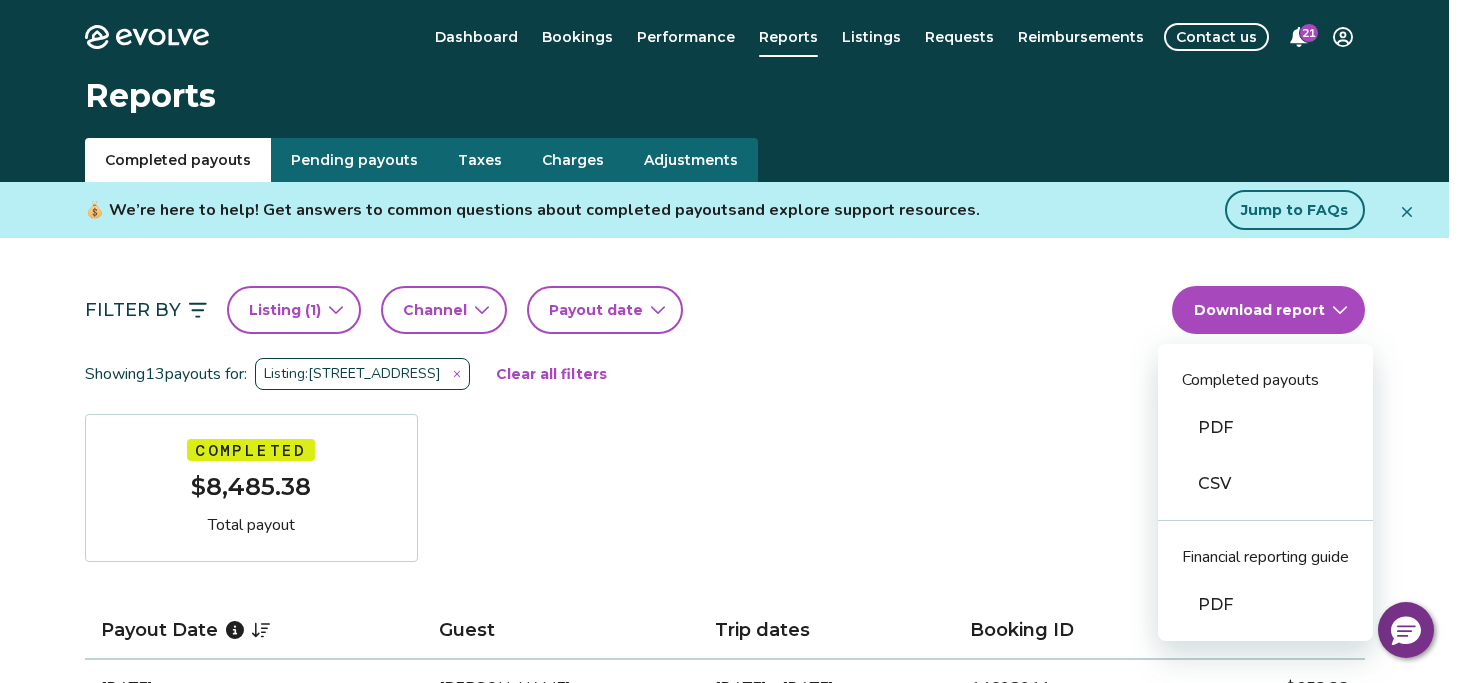 click on "PDF" at bounding box center (1265, 428) 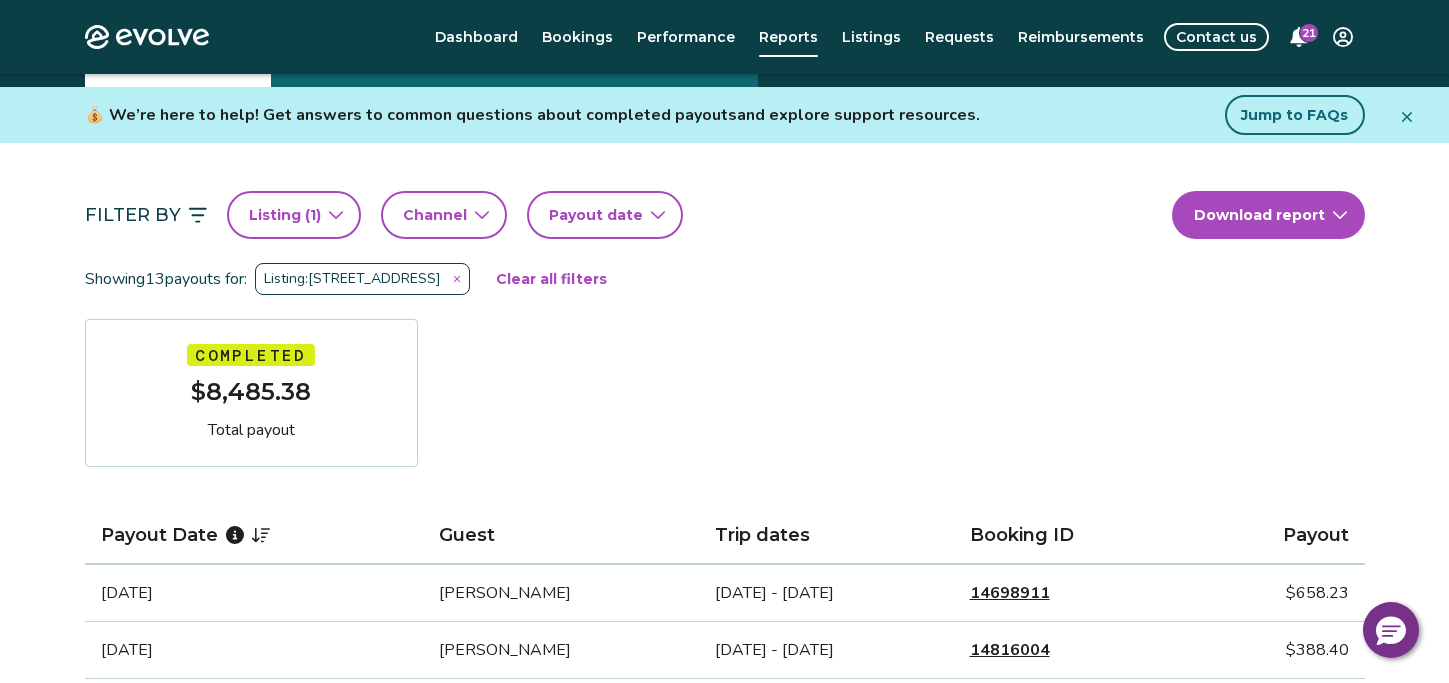 scroll, scrollTop: 61, scrollLeft: 0, axis: vertical 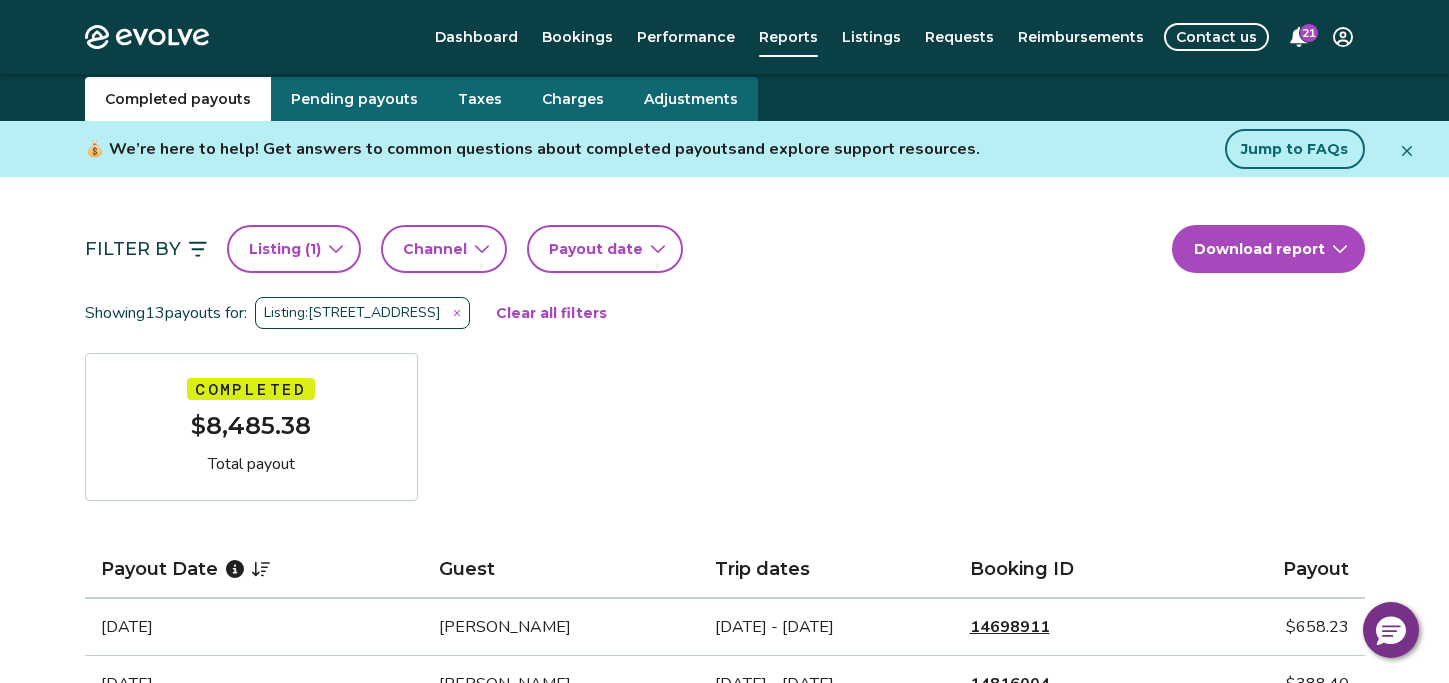 click on "Payout date" at bounding box center [605, 249] 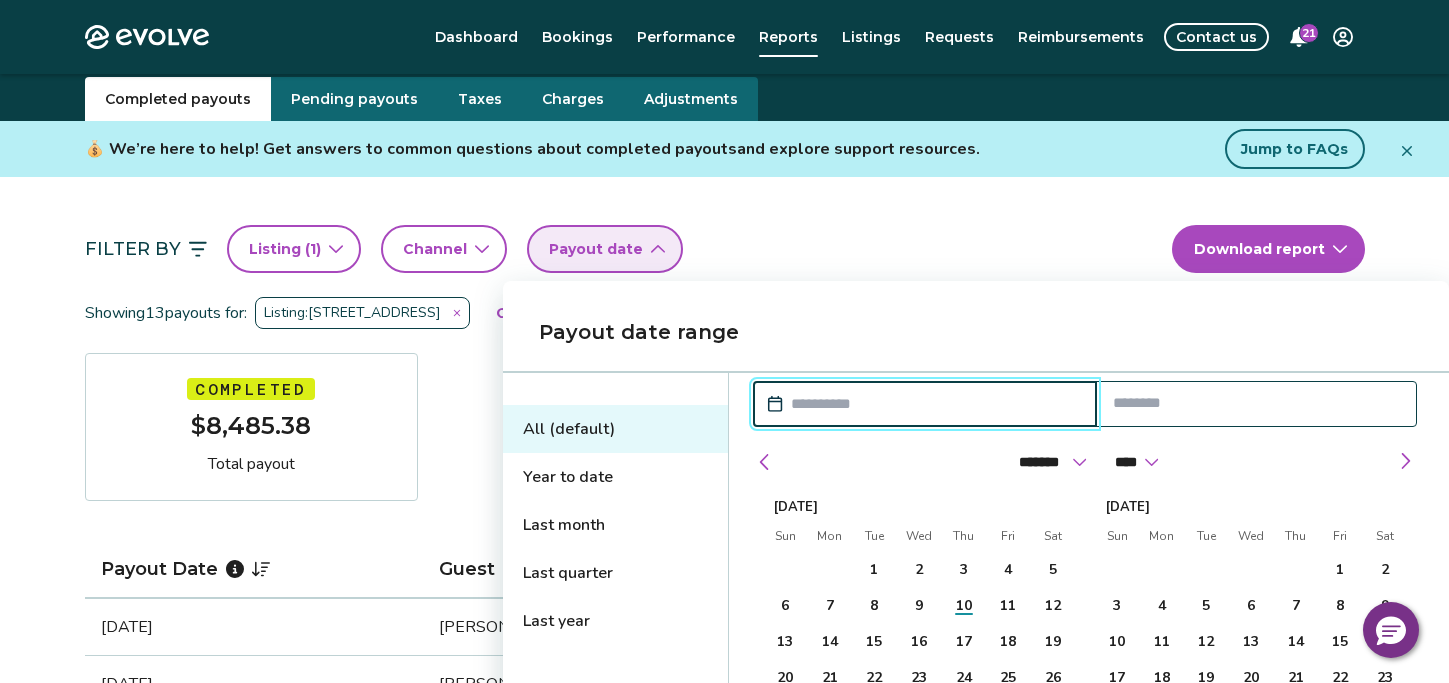 click on "Year to date" at bounding box center [615, 477] 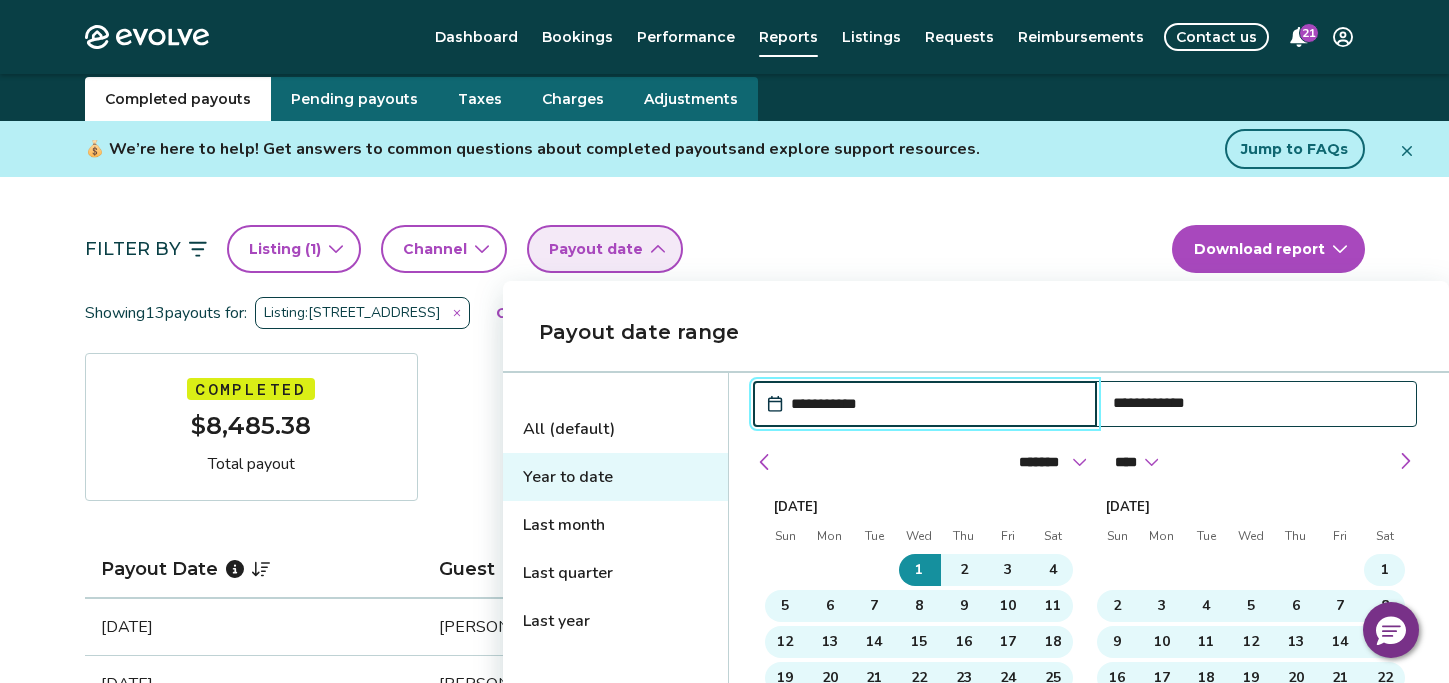 click on "**********" at bounding box center (976, 565) 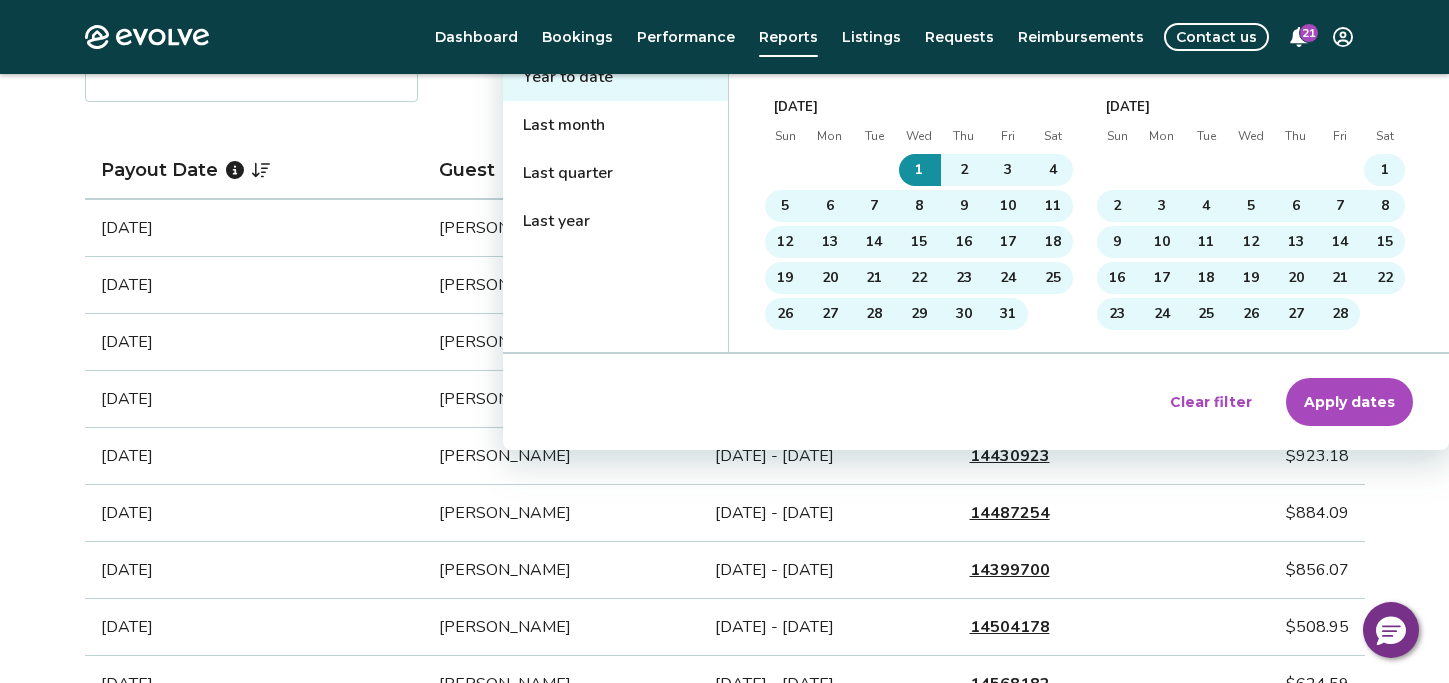 scroll, scrollTop: 461, scrollLeft: 0, axis: vertical 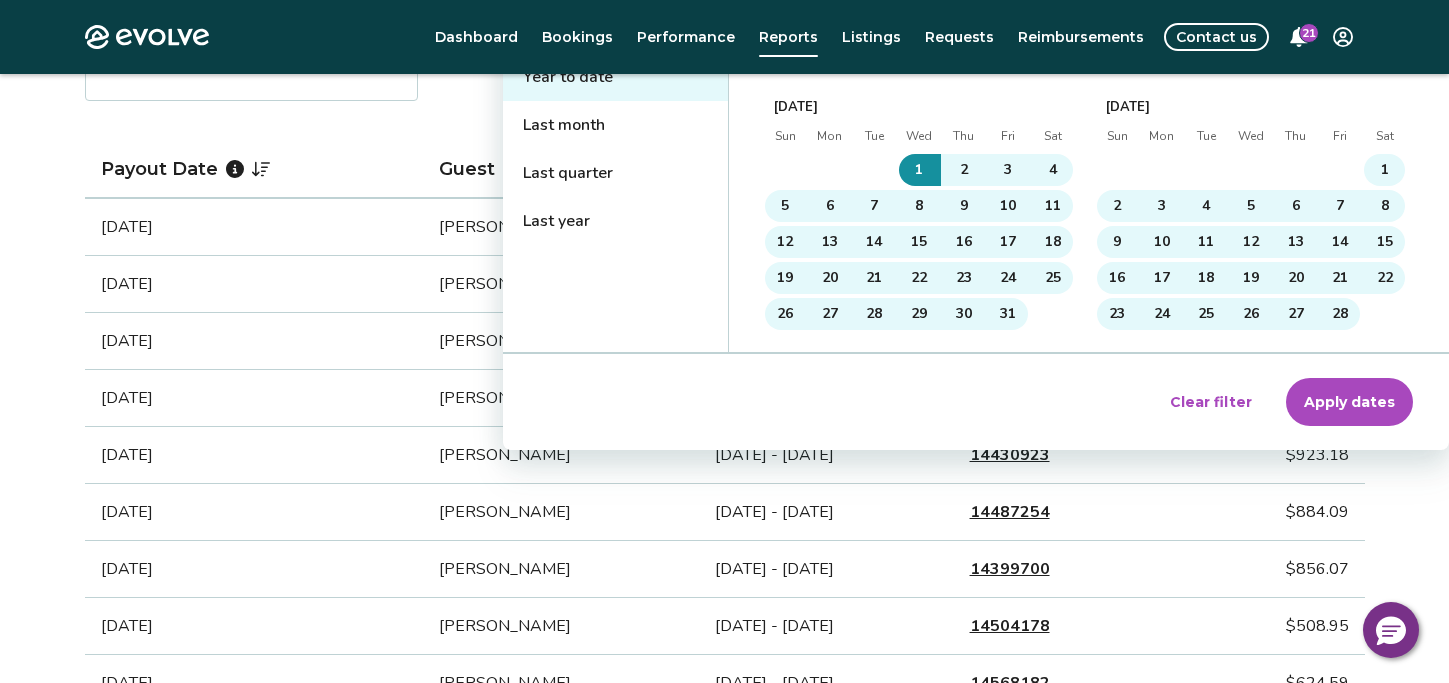 click on "Apply dates" at bounding box center (1349, 402) 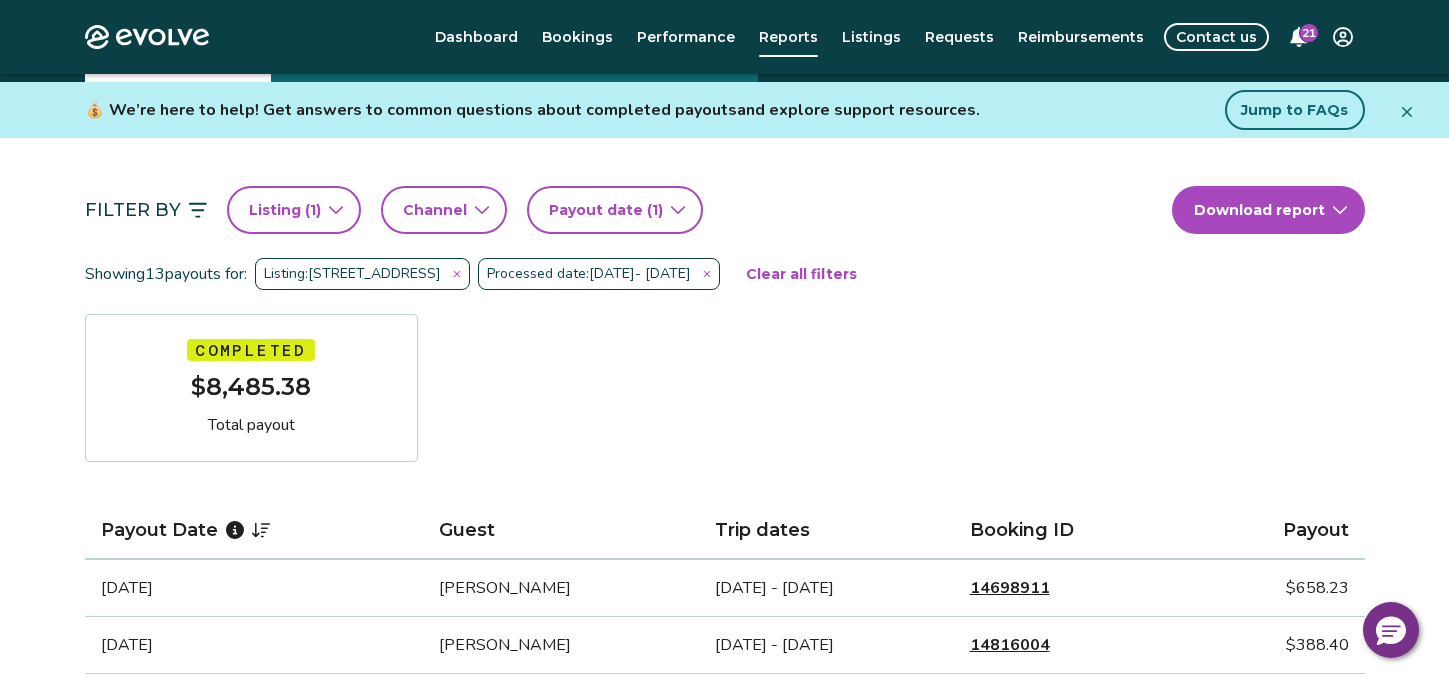 scroll, scrollTop: 0, scrollLeft: 0, axis: both 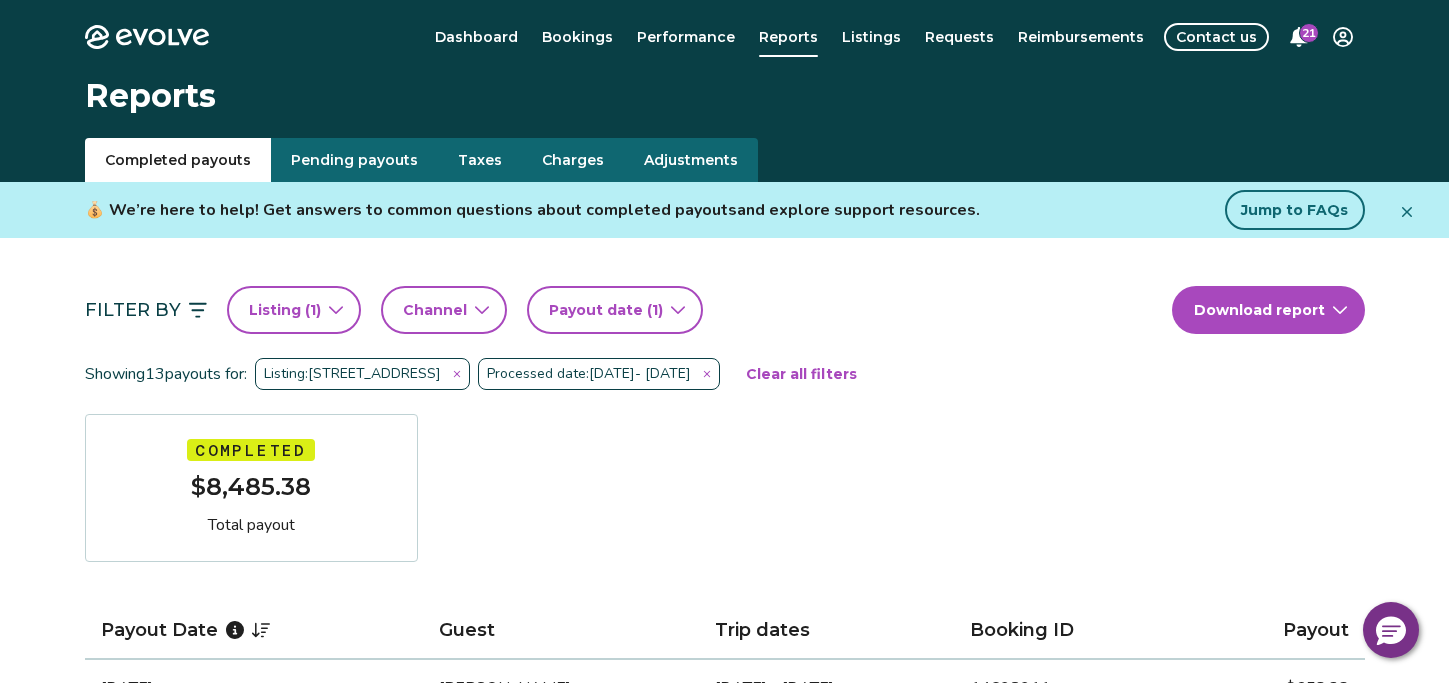 click on "Evolve Dashboard Bookings Performance Reports Listings Requests Reimbursements Contact us 21 Reports Completed payouts Pending payouts Taxes Charges Adjustments 💰 We’re here to help! Get answers to common questions about   completed payouts  and explore support resources. Jump to FAQs Filter By  Listing ( 1 ) Channel Payout date (1) Download   report Showing  13  payouts   for: Listing:  [STREET_ADDRESS] Processed date:  [DATE]  -   [DATE] Clear all filters Completed $8,485.38 Total payout Payout Date Guest Trip dates Booking ID Payout [DATE] [PERSON_NAME] [DATE] - [DATE] 14698911 $658.23 [DATE] [PERSON_NAME] [DATE] - [DATE] 14816004 $388.40 [DATE] [PERSON_NAME] [DATE] - [DATE] 14674400 $458.10 [DATE] [PERSON_NAME] [DATE] - [DATE] 14540452 $1,298.16 [DATE] [PERSON_NAME] [DATE] - [DATE] 14430923 $923.18 [DATE] [PERSON_NAME] [DATE] - [DATE] 14487254 $884.09 [DATE] [PERSON_NAME] [DATE] - [DATE] 14399700" at bounding box center [724, 1072] 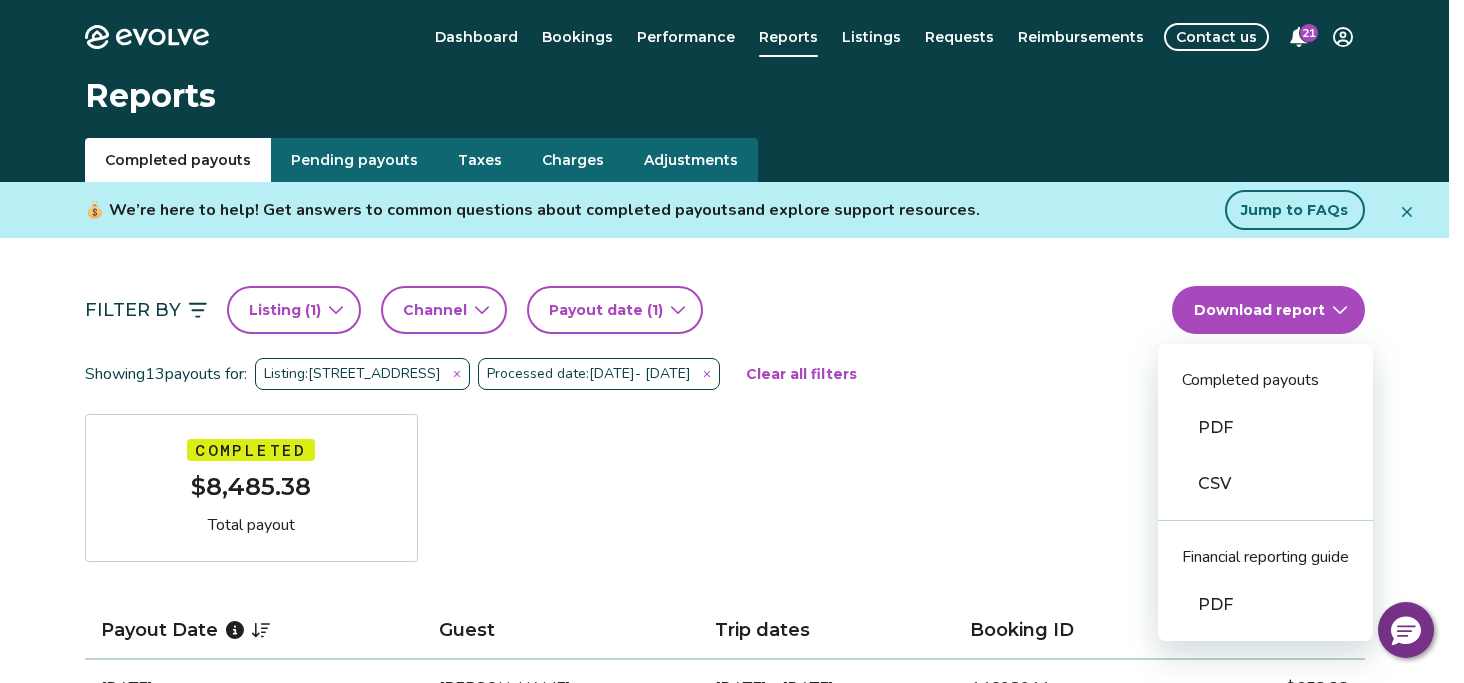 click on "PDF" at bounding box center (1265, 605) 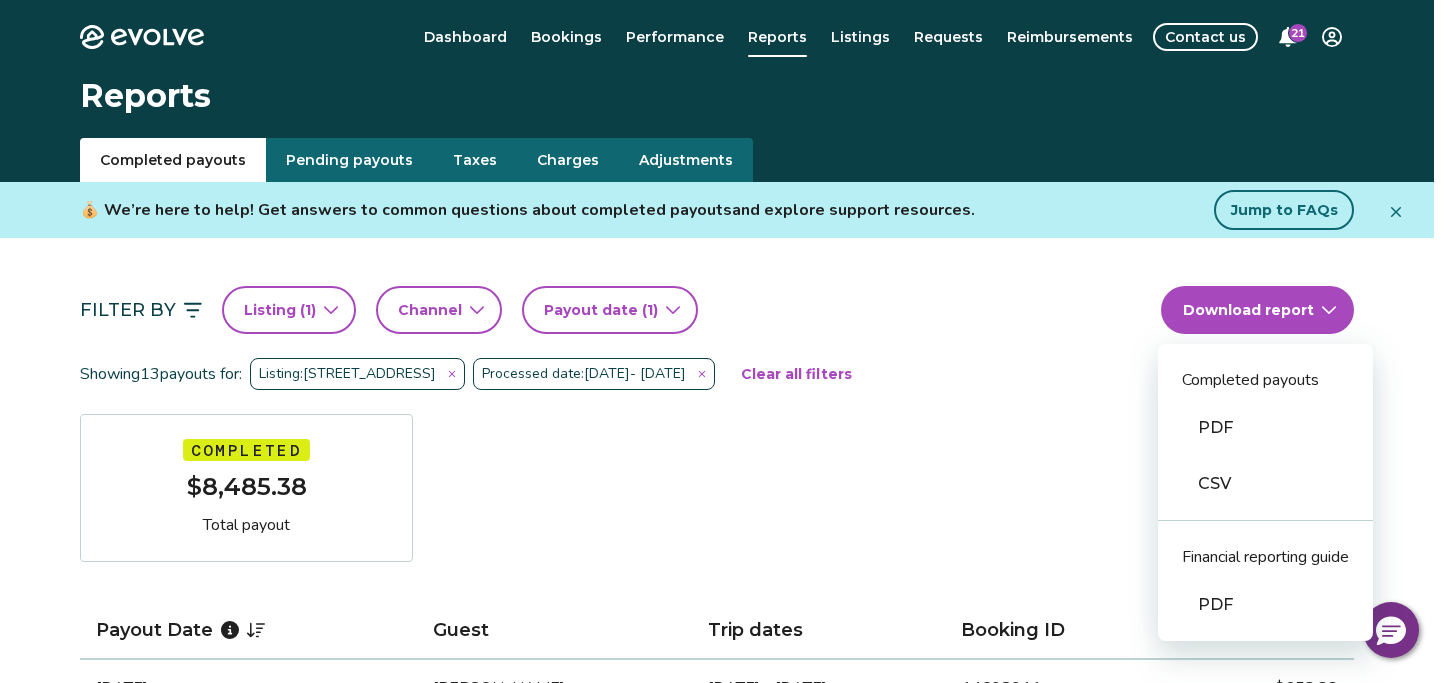 click on "Evolve Dashboard Bookings Performance Reports Listings Requests Reimbursements Contact us 21 Reports Completed payouts Pending payouts Taxes Charges Adjustments 💰 We’re here to help! Get answers to common questions about   completed payouts  and explore support resources. Jump to FAQs Filter By  Listing ( 1 ) Channel Payout date (1) Download   report Completed payouts PDF CSV Financial reporting guide PDF Showing  13  payouts   for: Listing:  [STREET_ADDRESS] Processed date:  [DATE]  -   [DATE] Clear all filters Completed $8,485.38 Total payout Payout Date Guest Trip dates Booking ID Payout [DATE] [PERSON_NAME] [DATE] - [DATE] 14698911 $658.23 [DATE] [PERSON_NAME] [DATE] - [DATE] 14816004 $388.40 [DATE] [PERSON_NAME] [DATE] - [DATE] 14674400 $458.10 [DATE] [PERSON_NAME] [DATE] - [DATE] 14540452 $1,298.16 [DATE] [PERSON_NAME] [DATE] - [DATE] 14430923 $923.18 [DATE] [PERSON_NAME] [DATE] - [DATE] 14487254 $884.09" at bounding box center (724, 1072) 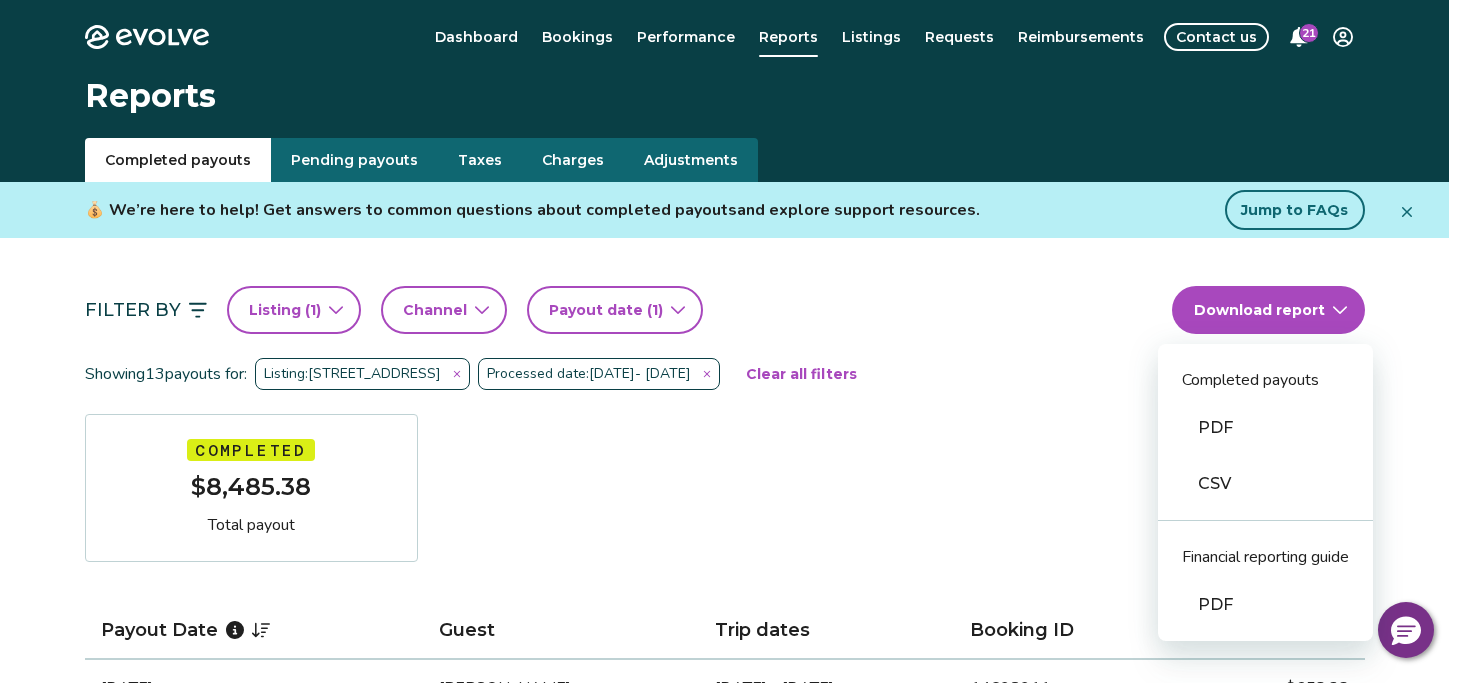 click on "PDF" at bounding box center (1265, 428) 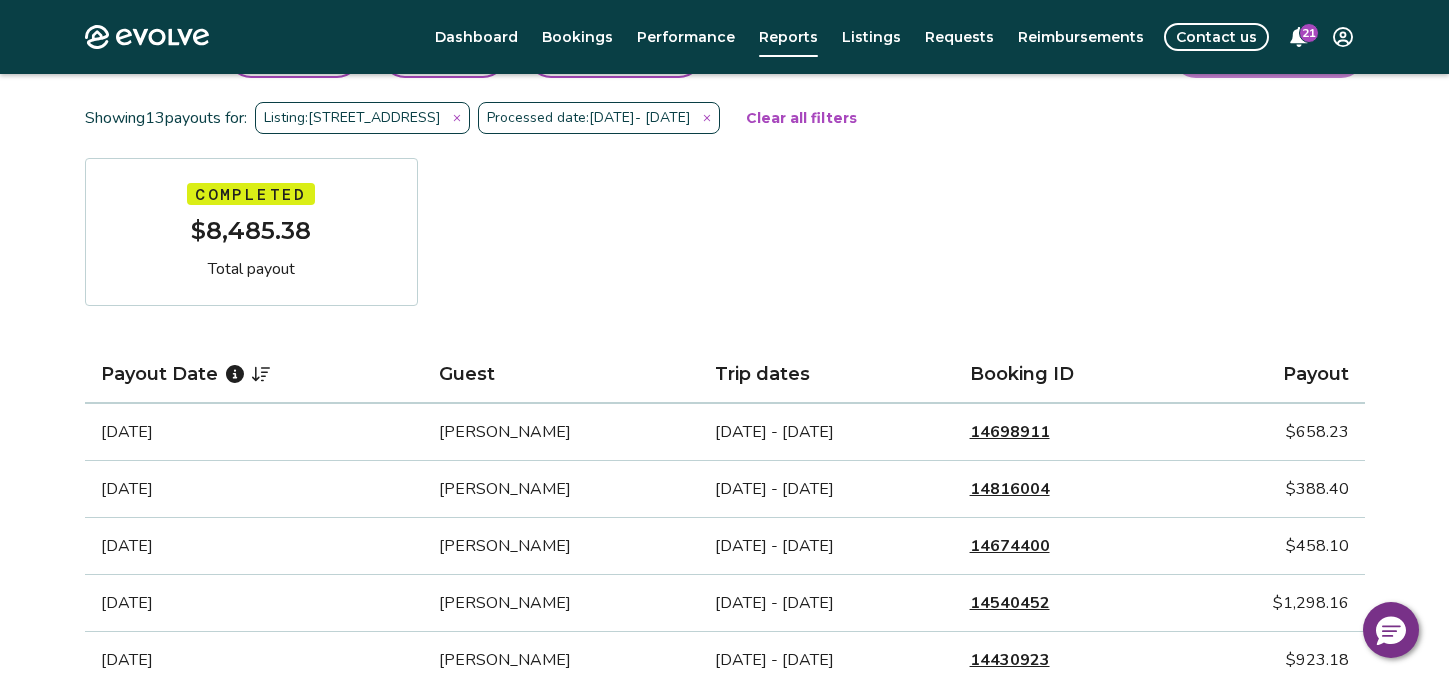 scroll, scrollTop: 300, scrollLeft: 0, axis: vertical 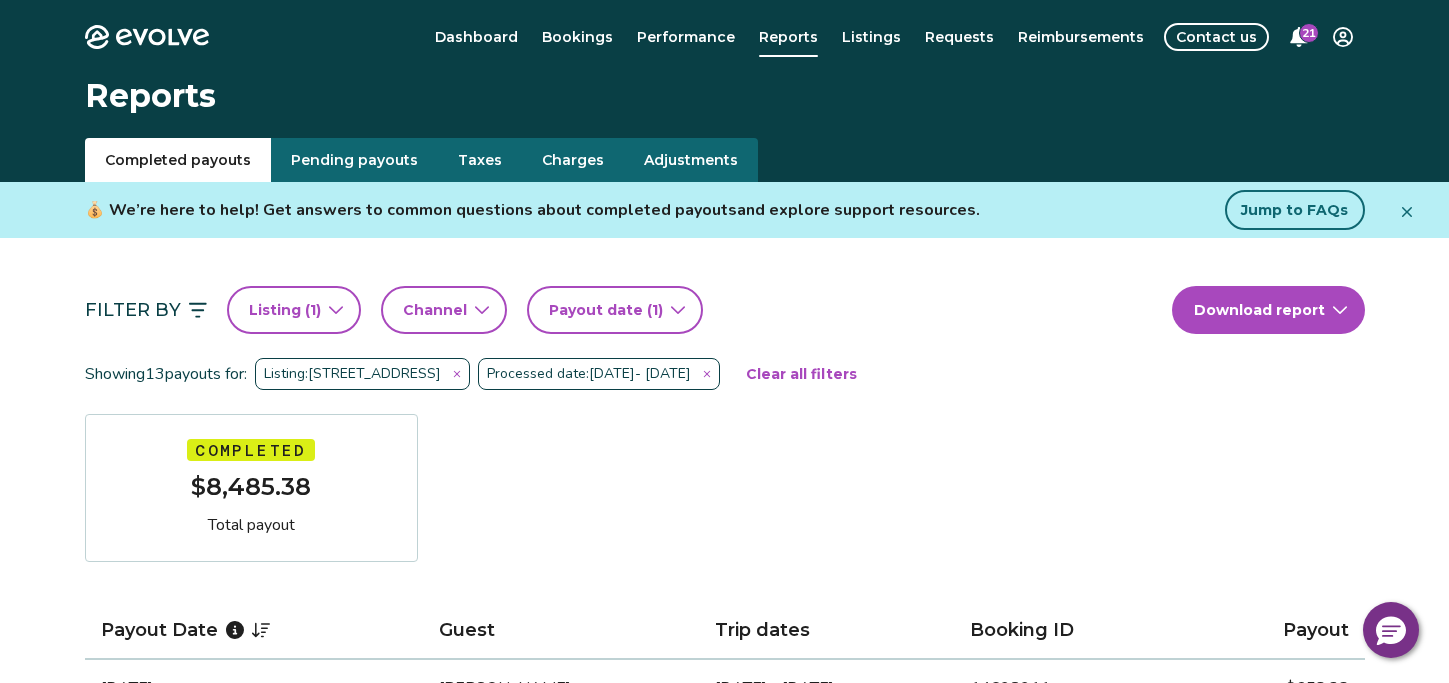 click 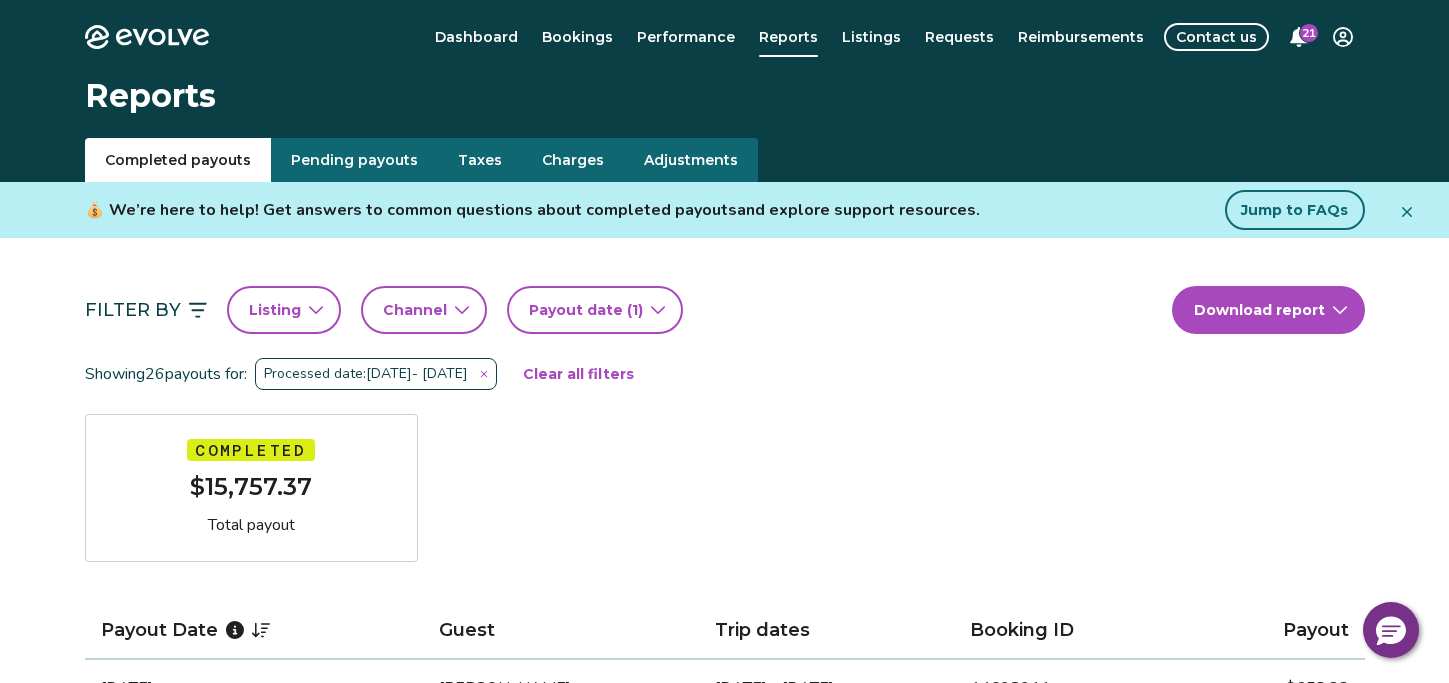 click on "Listing" at bounding box center [275, 310] 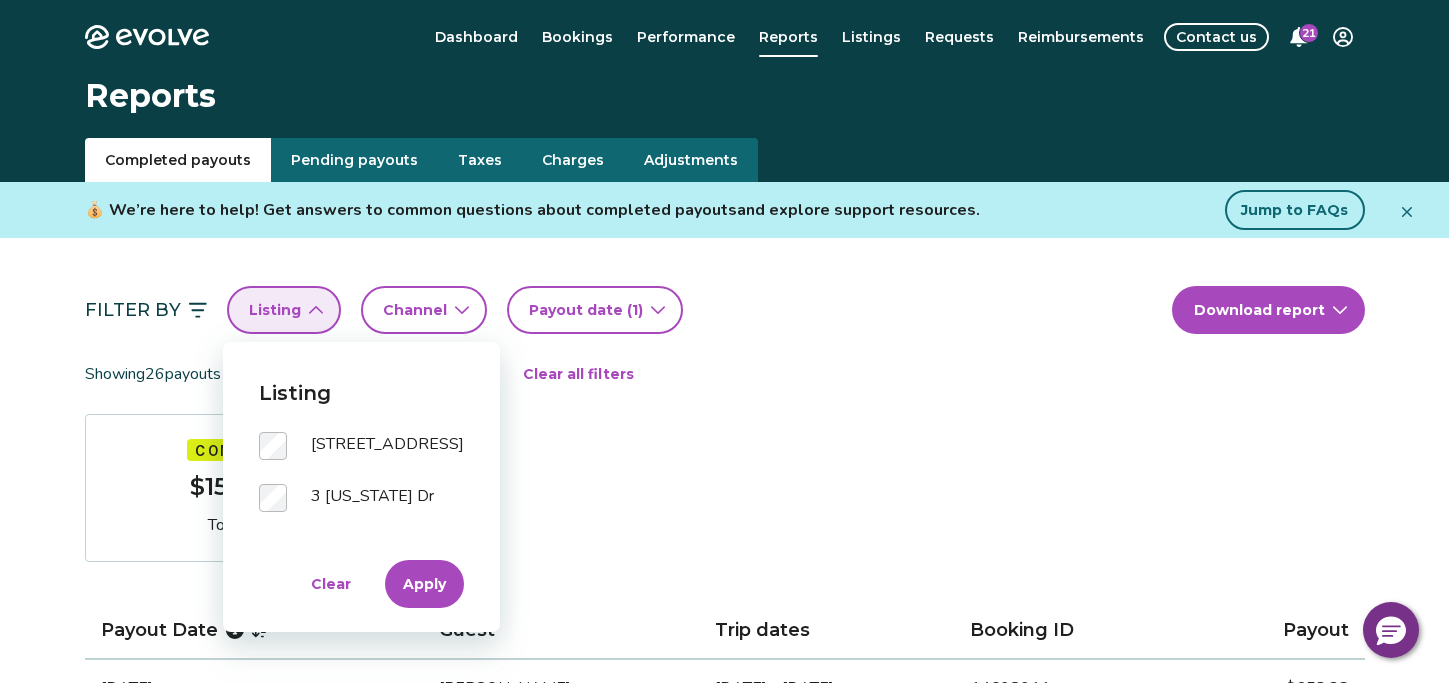 click on "Apply" at bounding box center [424, 584] 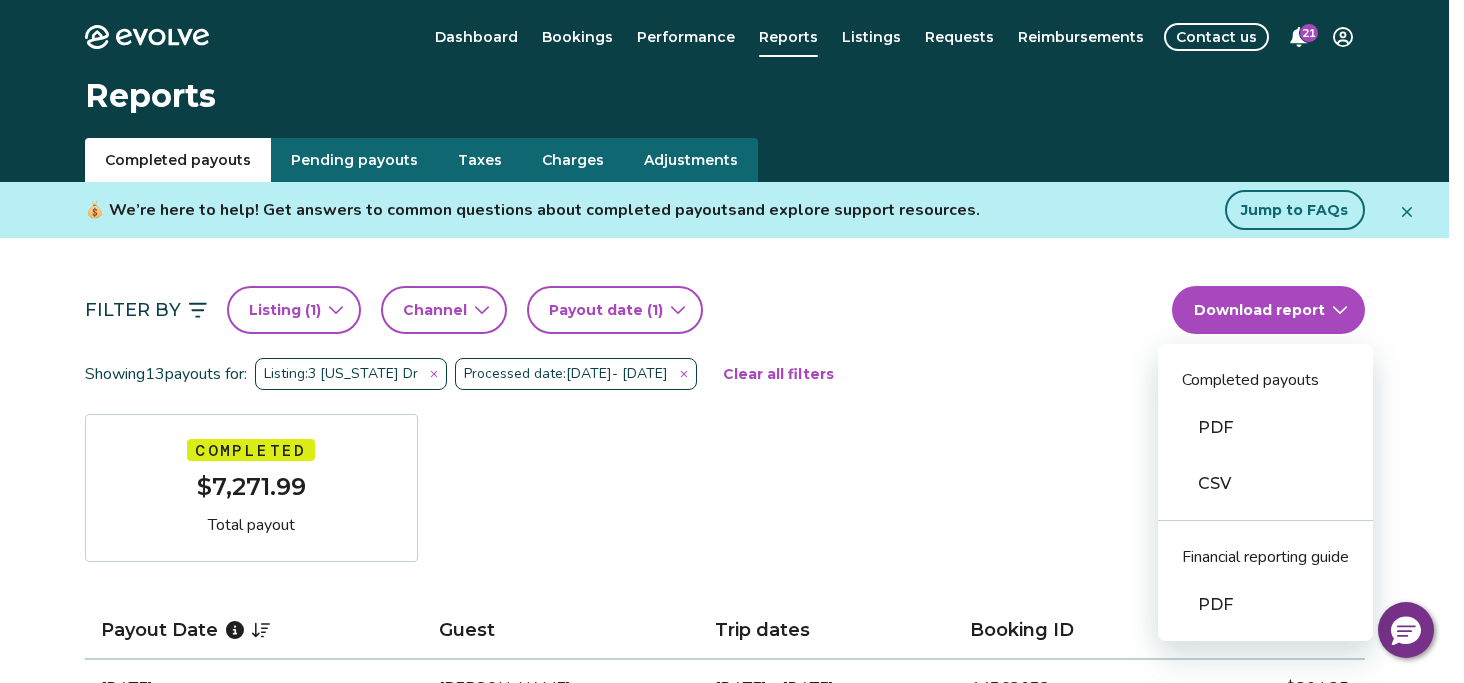 click on "Evolve Dashboard Bookings Performance Reports Listings Requests Reimbursements Contact us 21 Reports Completed payouts Pending payouts Taxes Charges Adjustments 💰 We’re here to help! Get answers to common questions about   completed payouts  and explore support resources. Jump to FAQs Filter By  Listing ( 1 ) Channel Payout date (1) Download   report Completed payouts PDF CSV Financial reporting guide PDF Showing  13  payouts   for: Listing:  3 [US_STATE] Dr Processed date:  [DATE]  -   [DATE] Clear all filters Completed $7,271.99 Total payout Payout Date Guest Trip dates Booking ID Payout [DATE] [PERSON_NAME] [DATE] - [DATE] 14563052 $804.25 [DATE] [PERSON_NAME] [DATE] - [DATE] 14460398 $682.82 [DATE] [PERSON_NAME] [DATE] - [DATE] 14649312 $1,330.70 [DATE] [PERSON_NAME] [DATE] - [DATE] 14633572 $467.05 [DATE] [PERSON_NAME] [DATE] - [DATE] 14566266 $491.50 [DATE] [PERSON_NAME] [DATE] - [DATE] 14601043 $491.50 [DATE] [PERSON_NAME]" at bounding box center [732, 1072] 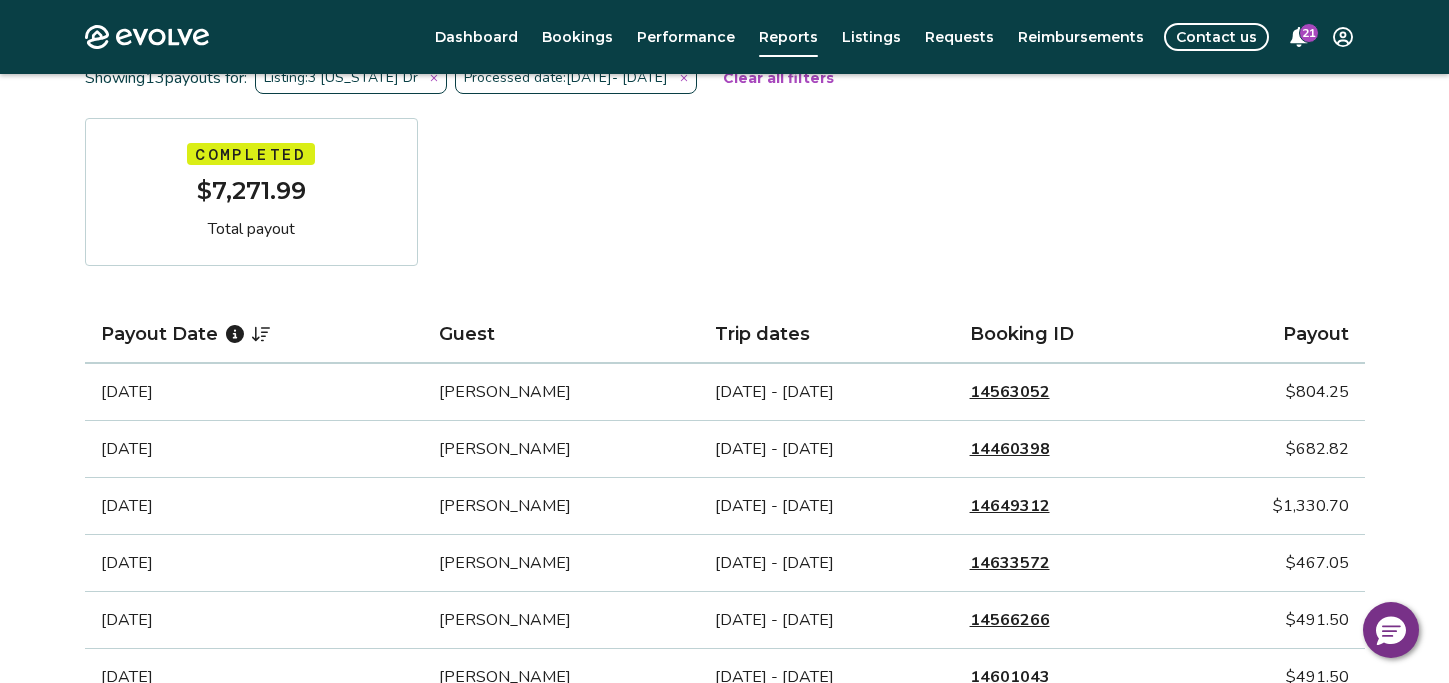 scroll, scrollTop: 300, scrollLeft: 0, axis: vertical 